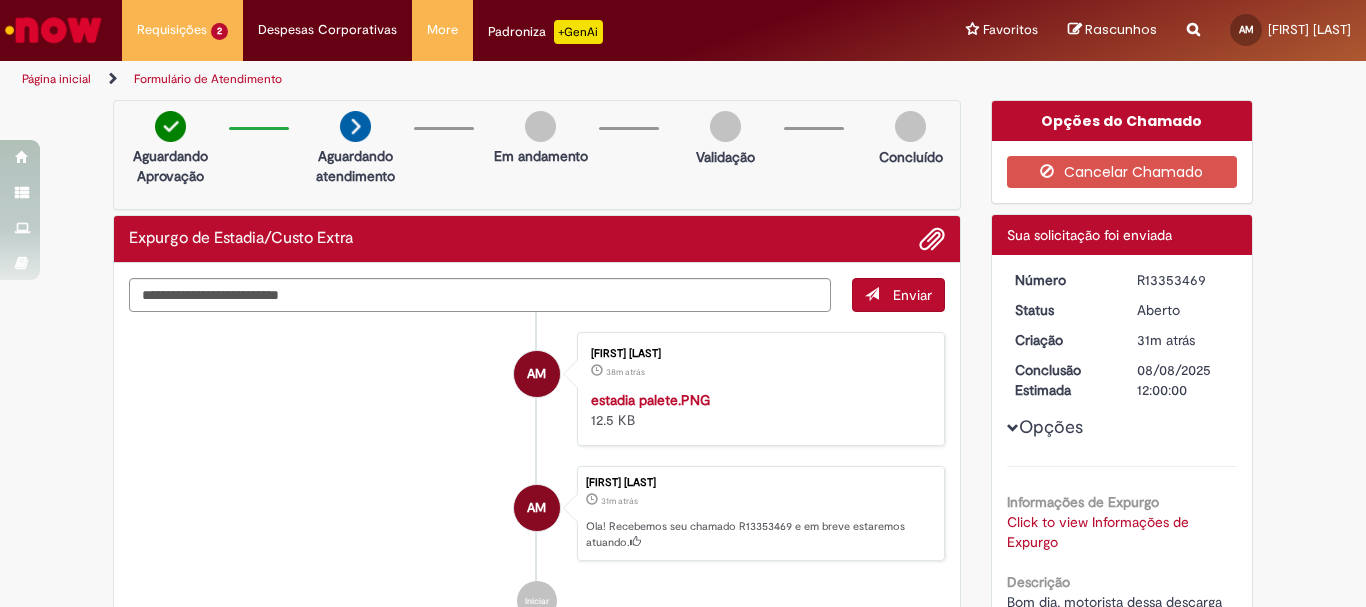 scroll, scrollTop: 0, scrollLeft: 0, axis: both 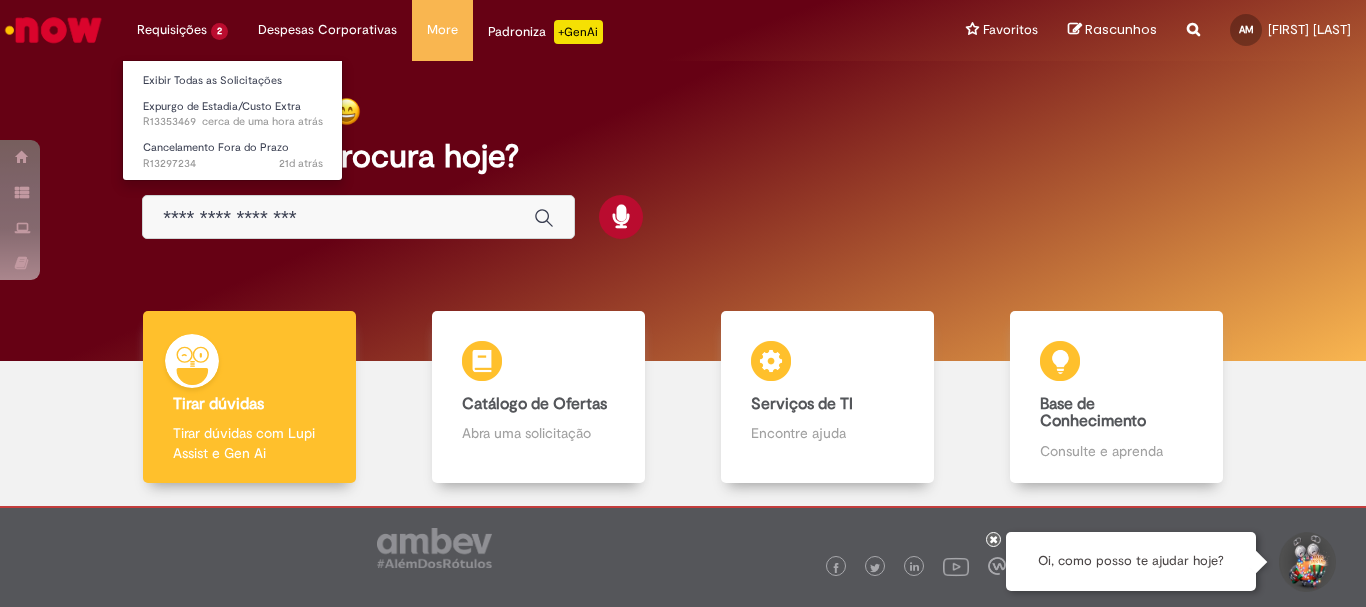 click on "Requisições   2
Exibir Todas as Solicitações
Expurgo de Estadia/Custo Extra
cerca de uma hora atrás cerca de uma hora atrás  R13353469
Cancelamento Fora do Prazo
21d atrás 21 dias atrás  R13297234" at bounding box center (182, 30) 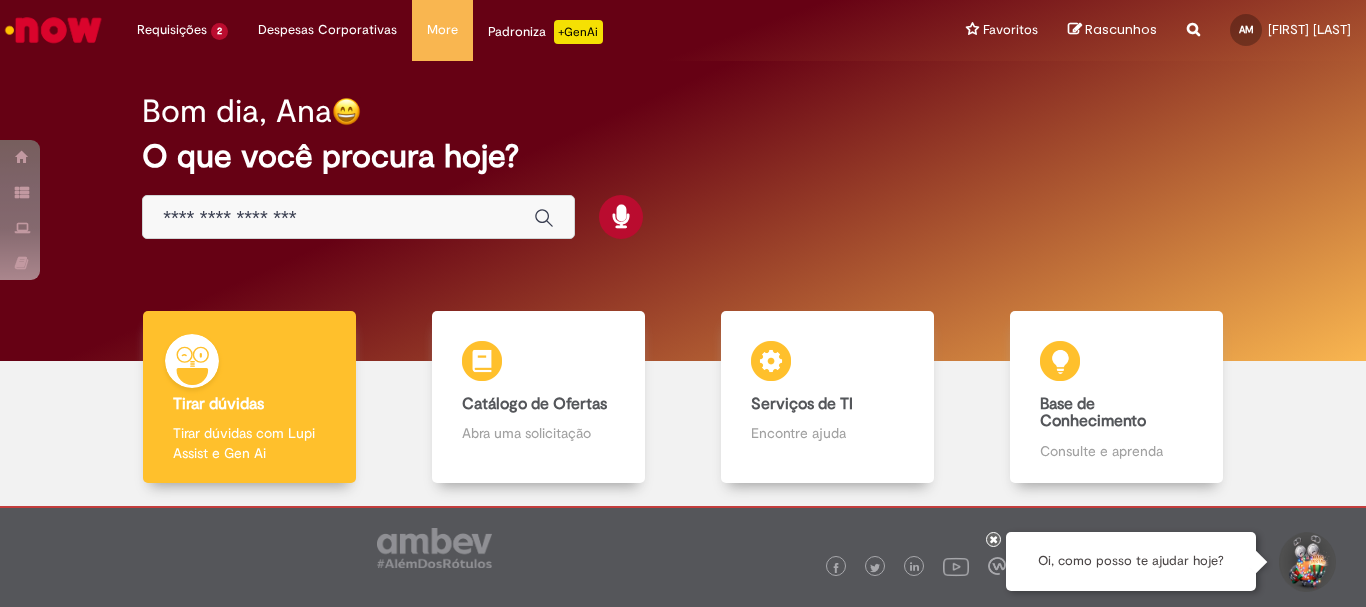click on "Bom dia, Ana
O que você procura hoje?" at bounding box center (683, 167) 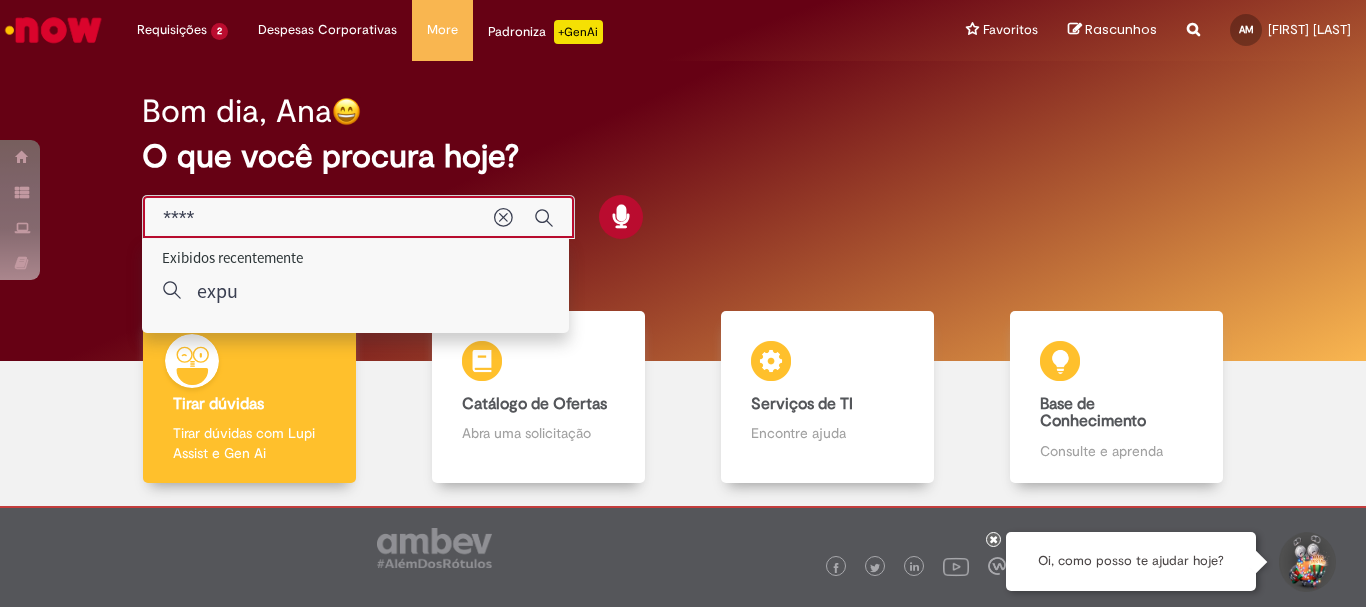 type on "*****" 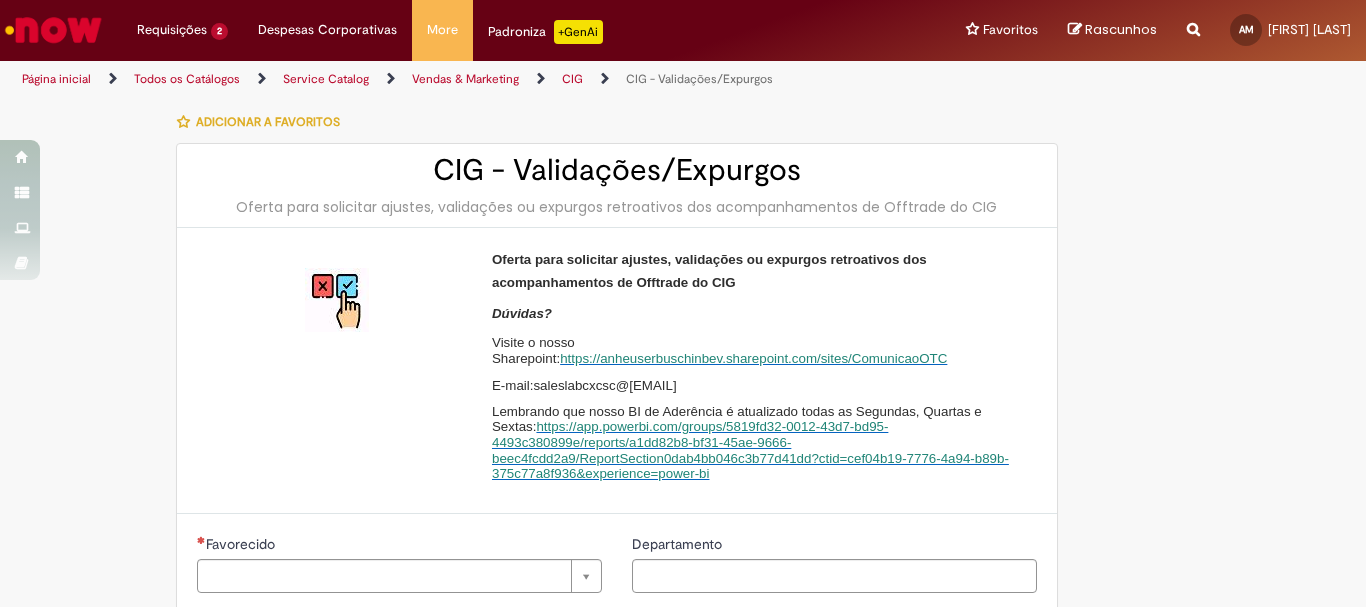 type on "**********" 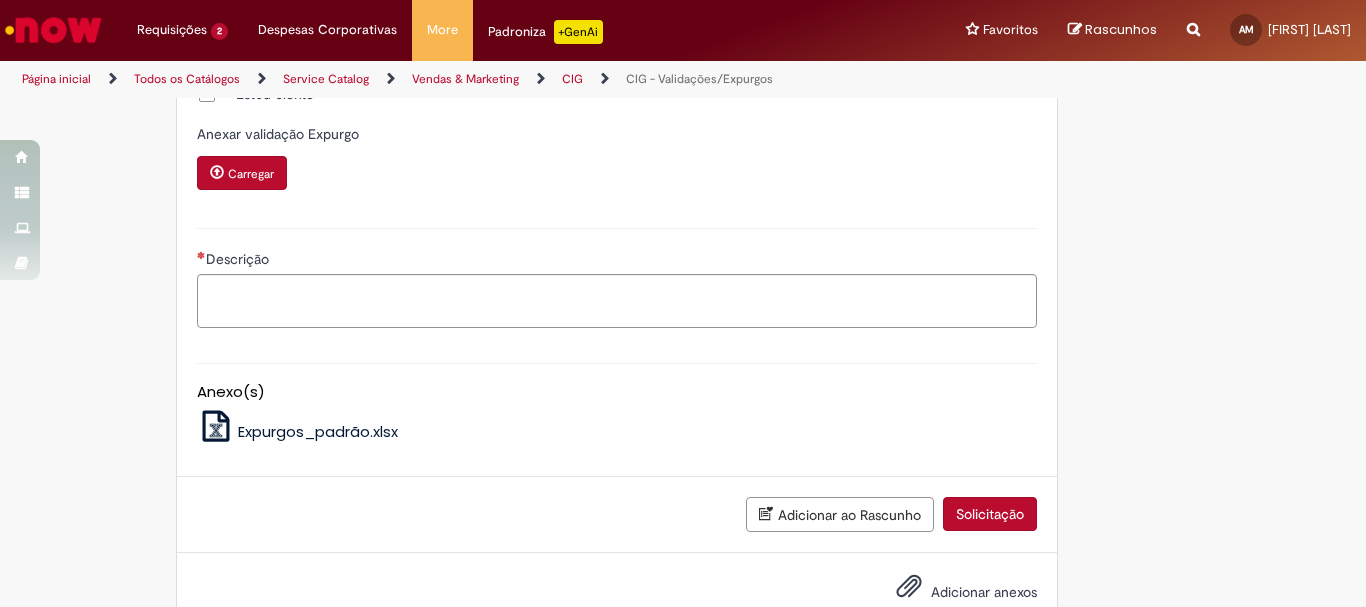 scroll, scrollTop: 1000, scrollLeft: 0, axis: vertical 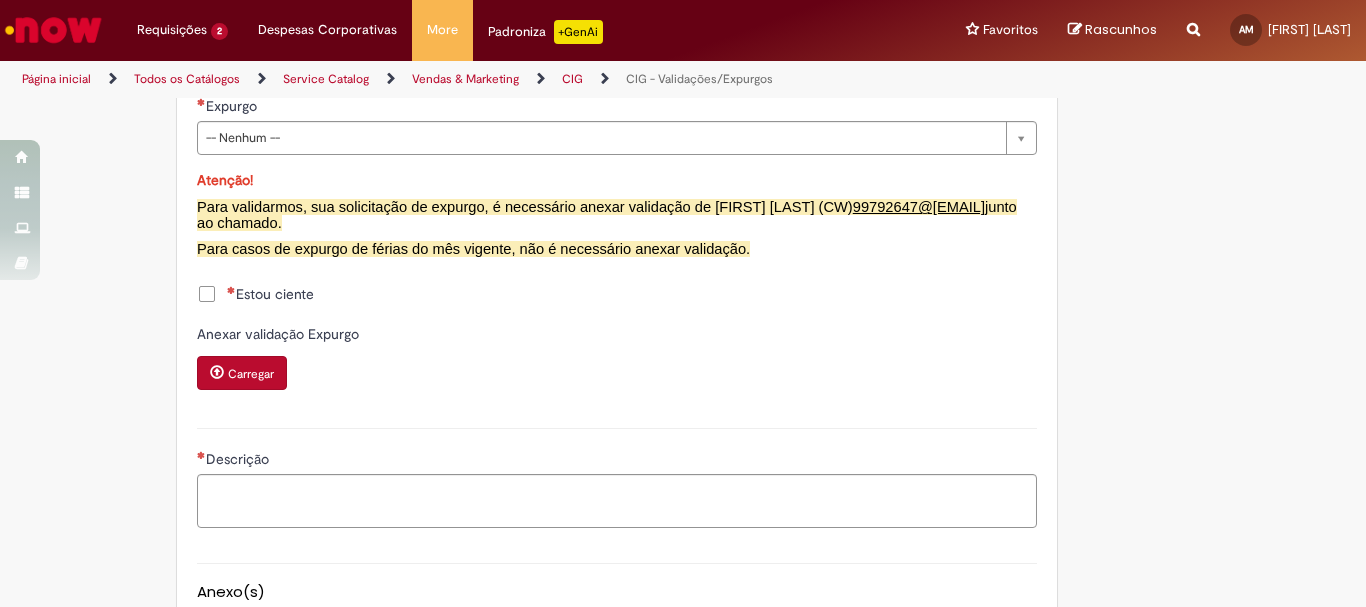 drag, startPoint x: 476, startPoint y: 208, endPoint x: 886, endPoint y: 237, distance: 411.02432 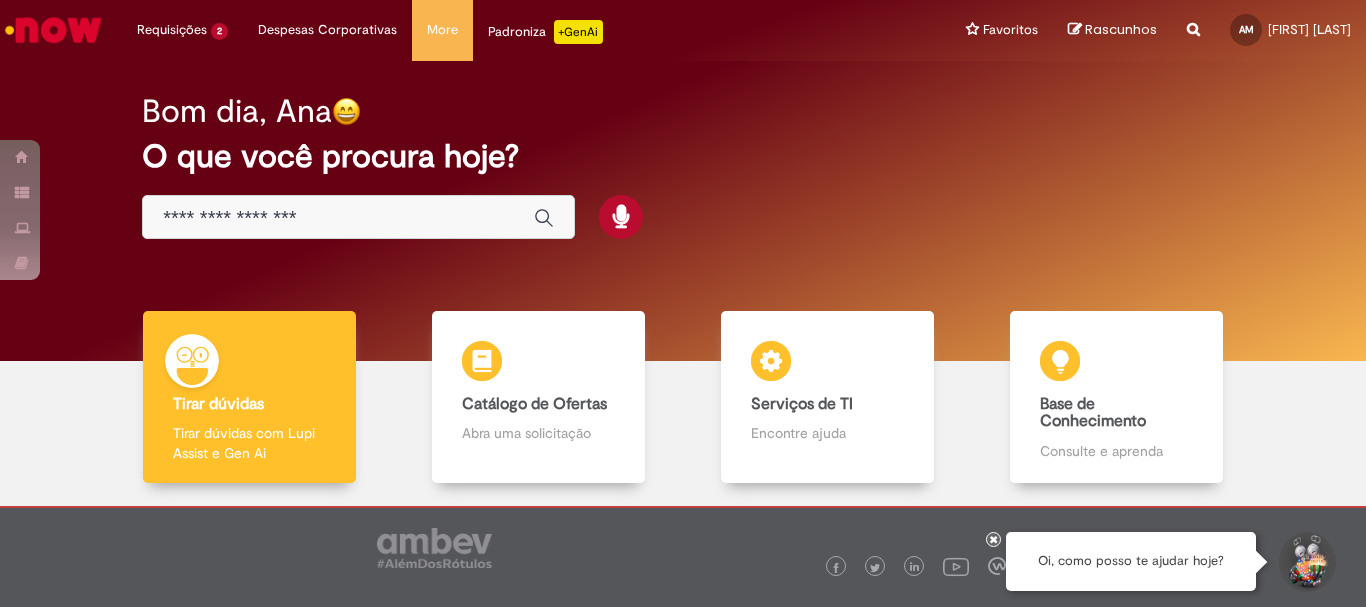 scroll, scrollTop: 0, scrollLeft: 0, axis: both 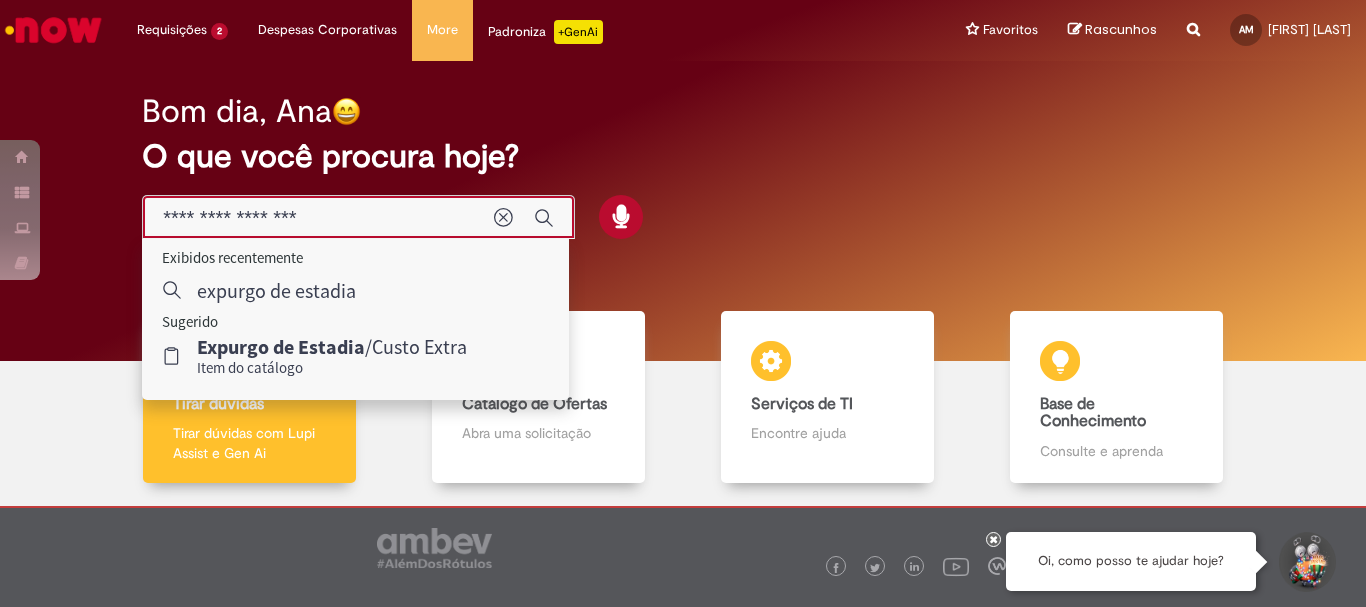type on "**********" 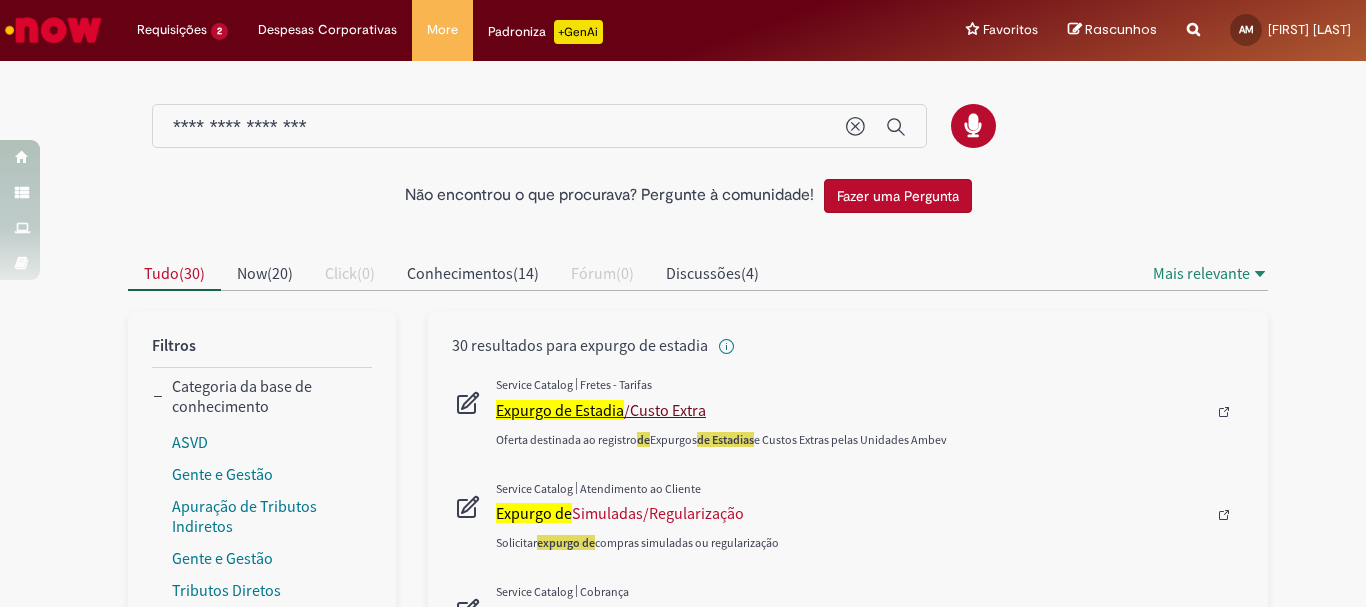 click on "Expurgo de Estadia" at bounding box center (560, 410) 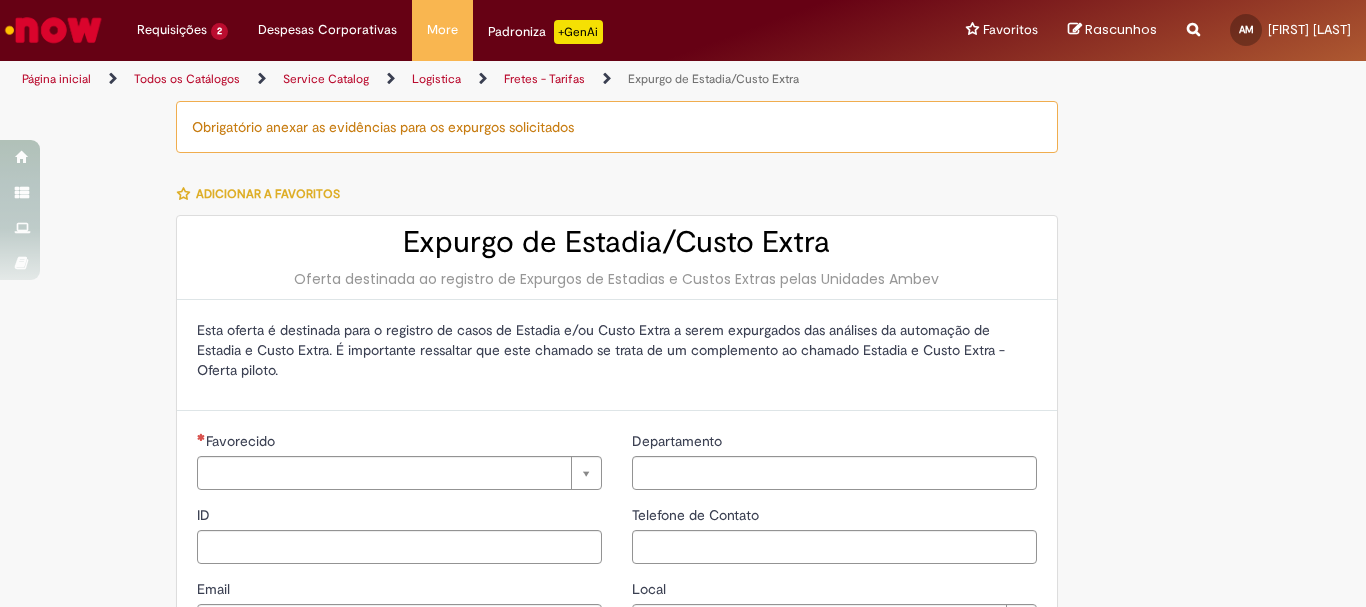 type on "**********" 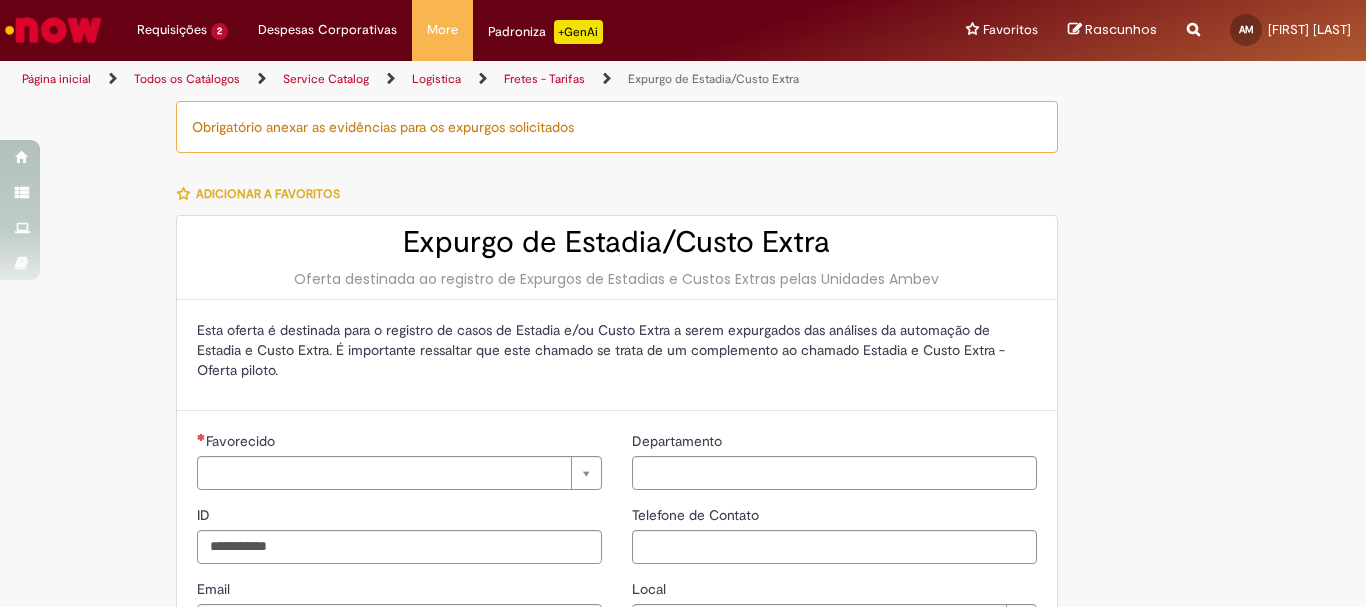type on "**********" 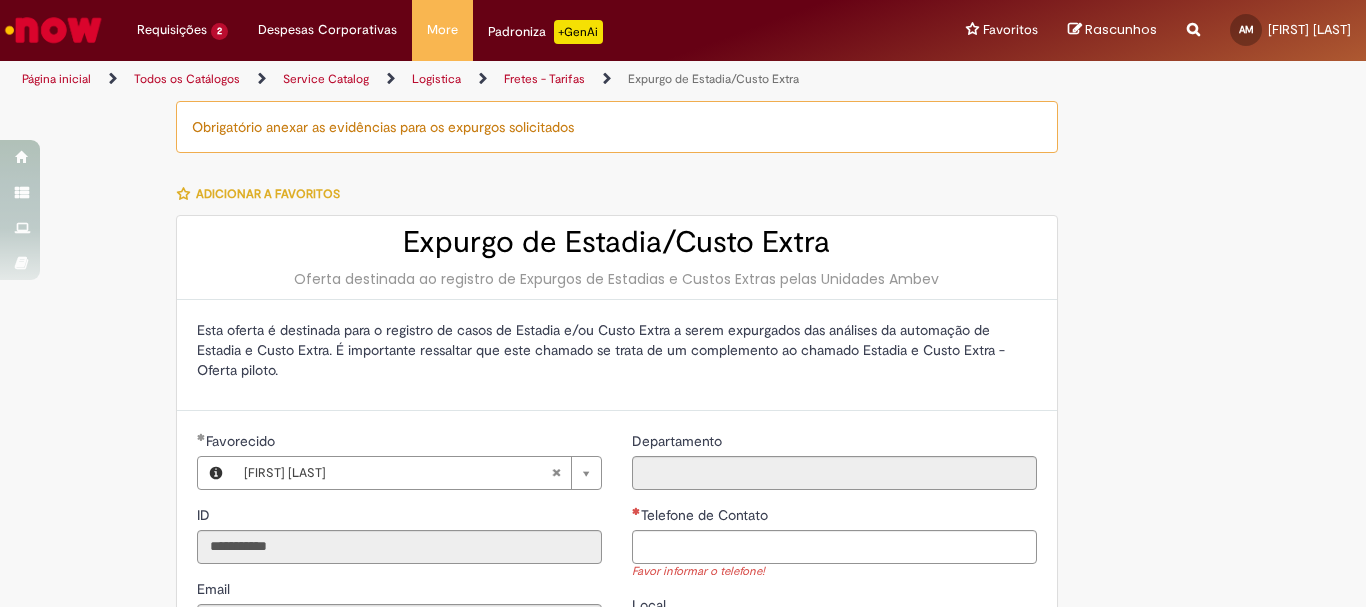 scroll, scrollTop: 100, scrollLeft: 0, axis: vertical 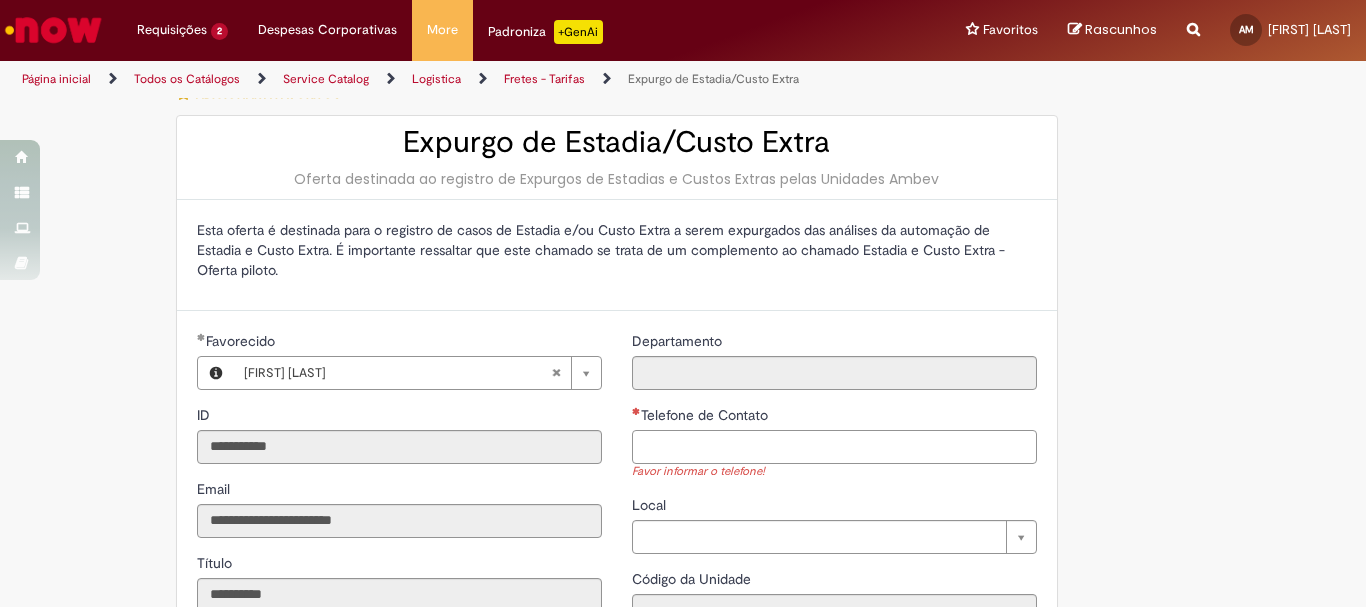 click on "Telefone de Contato" at bounding box center (834, 447) 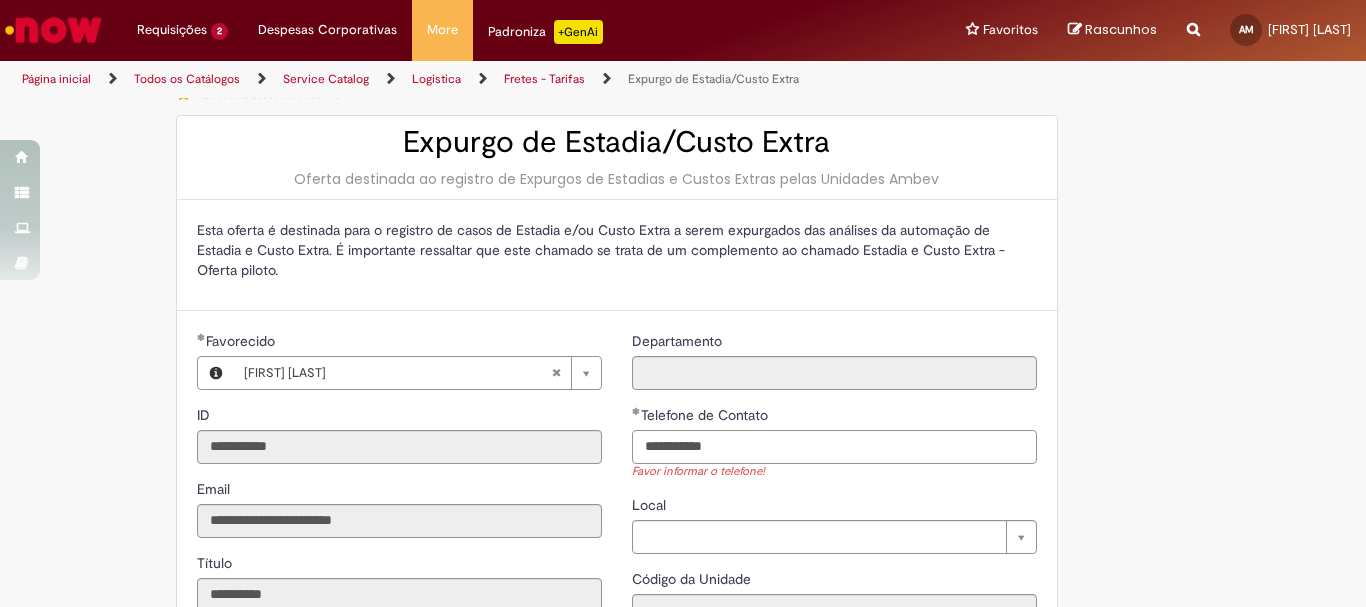 scroll, scrollTop: 400, scrollLeft: 0, axis: vertical 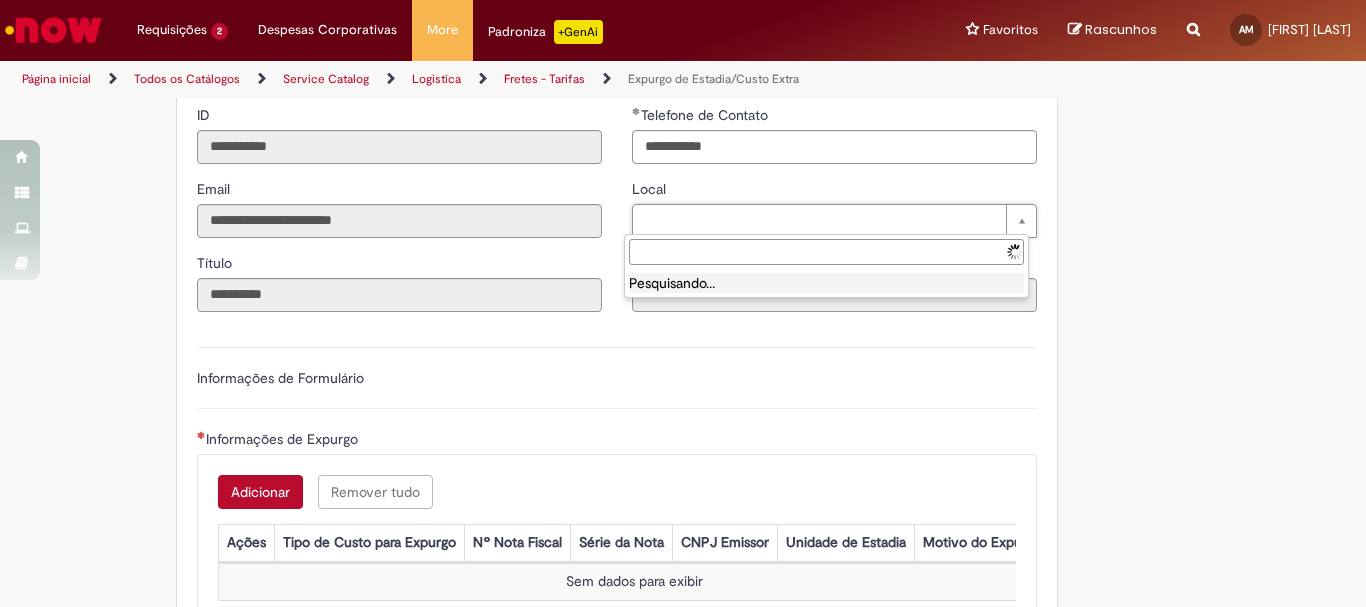 type on "**********" 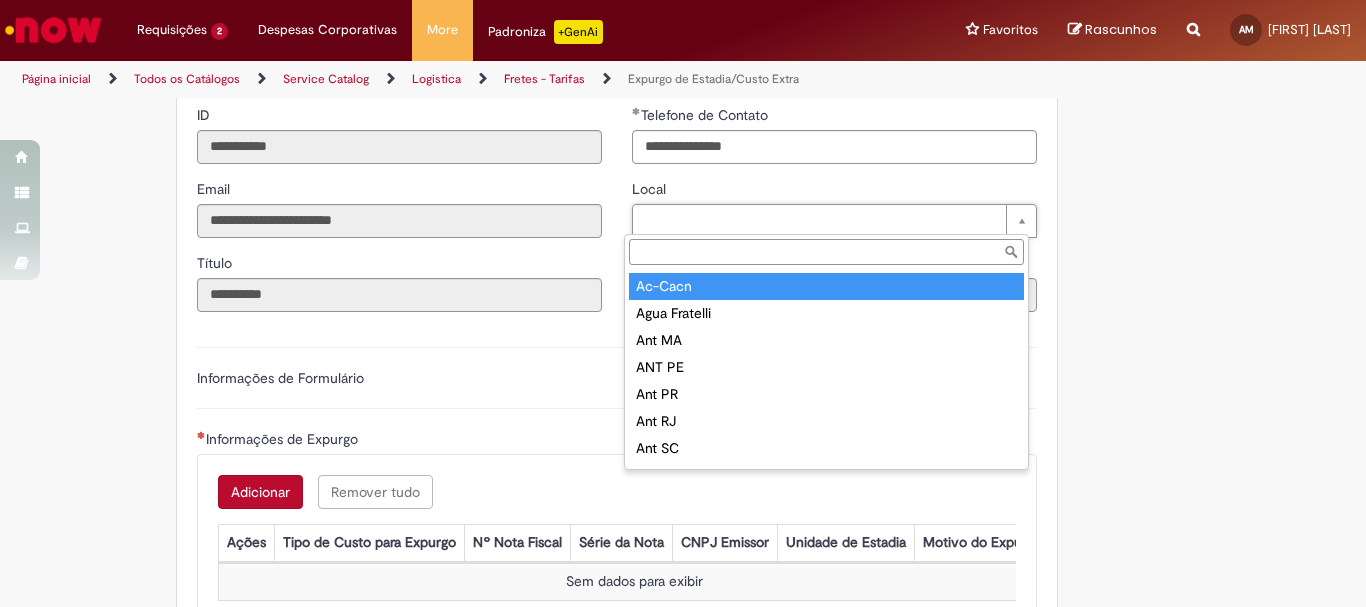 type on "*" 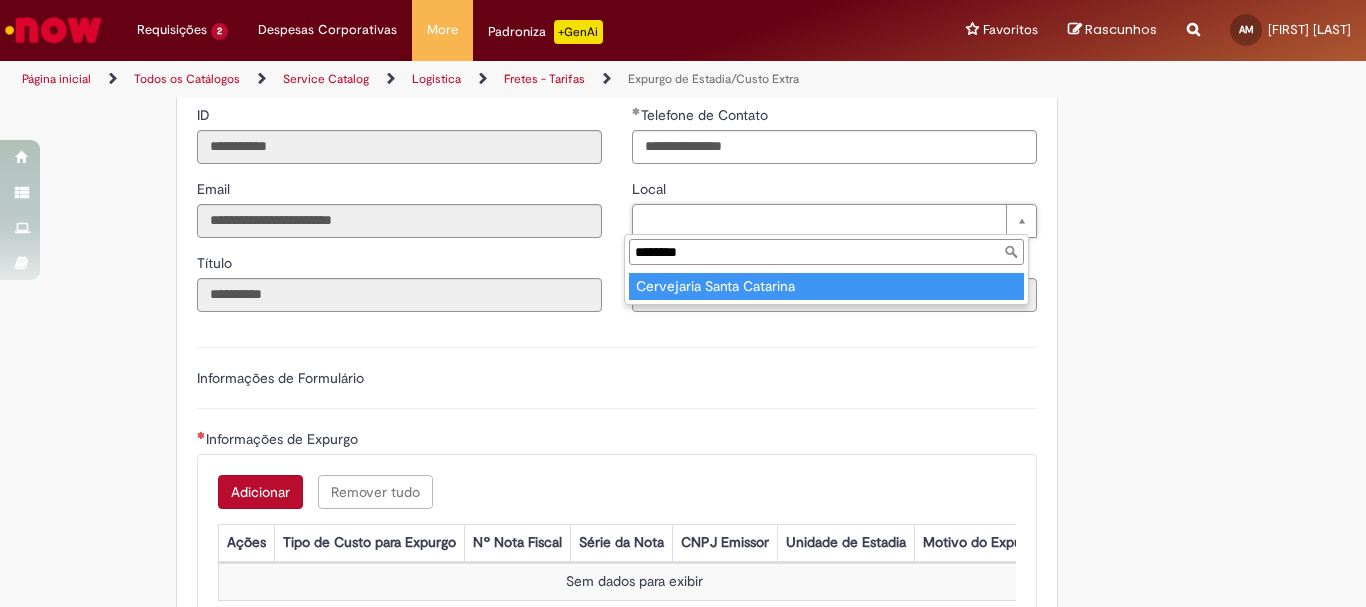 type on "********" 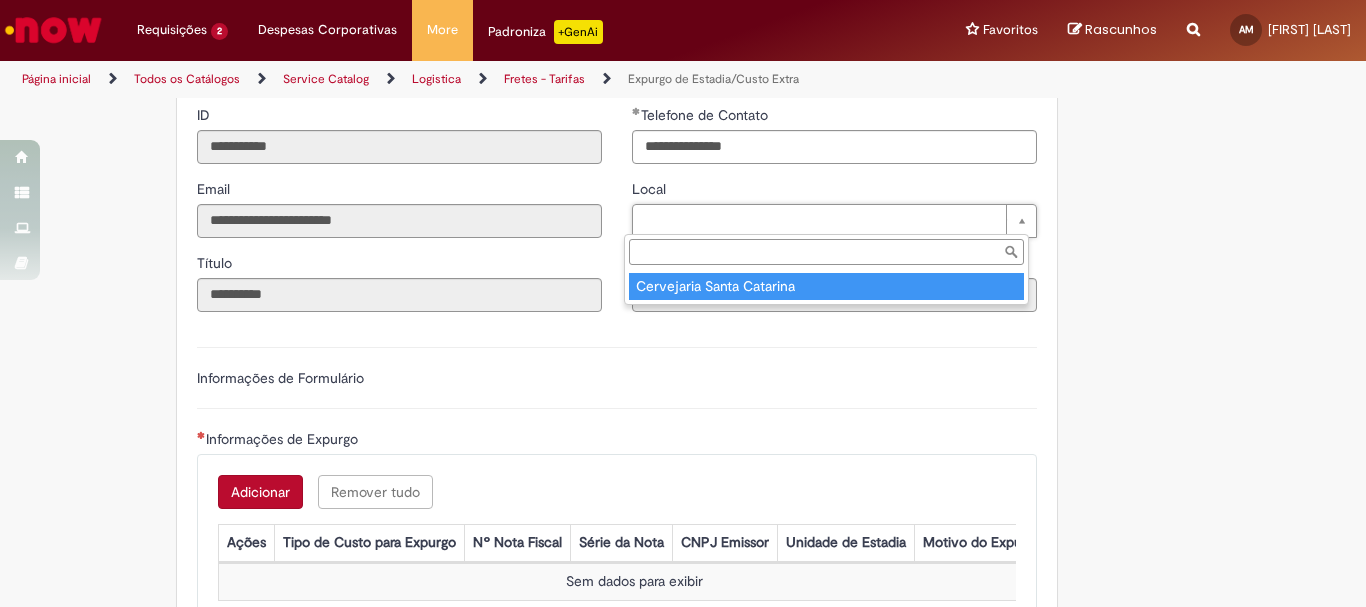 type on "****" 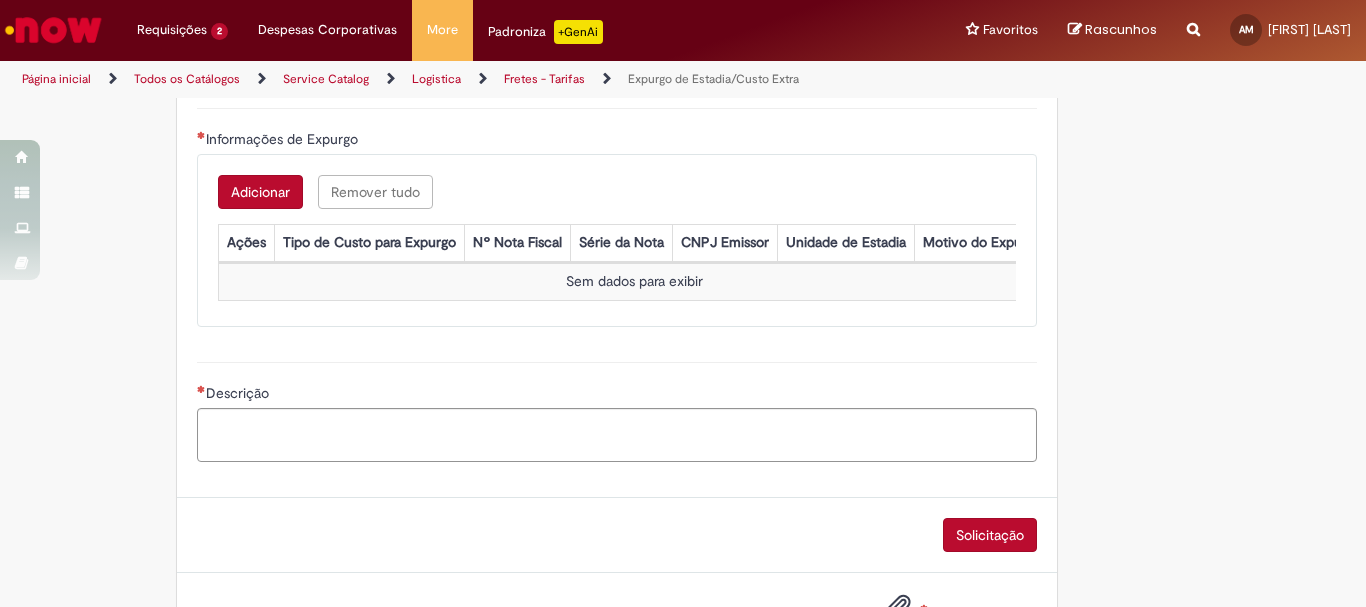 scroll, scrollTop: 500, scrollLeft: 0, axis: vertical 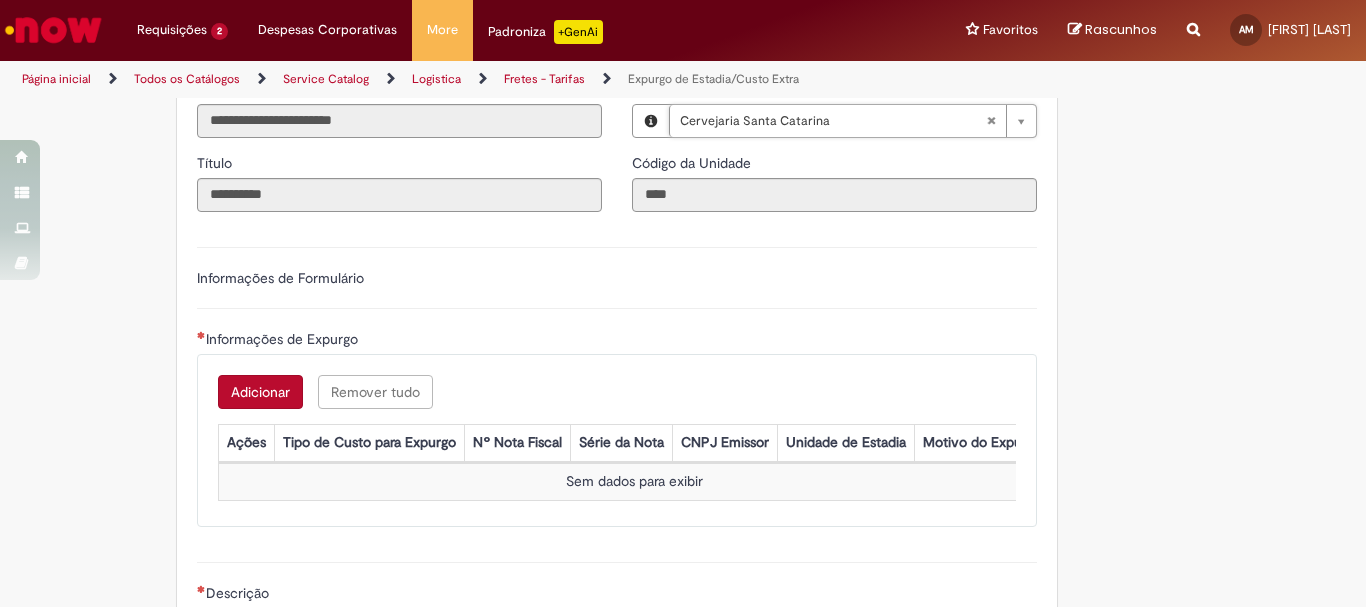 click on "Adicionar" at bounding box center [260, 392] 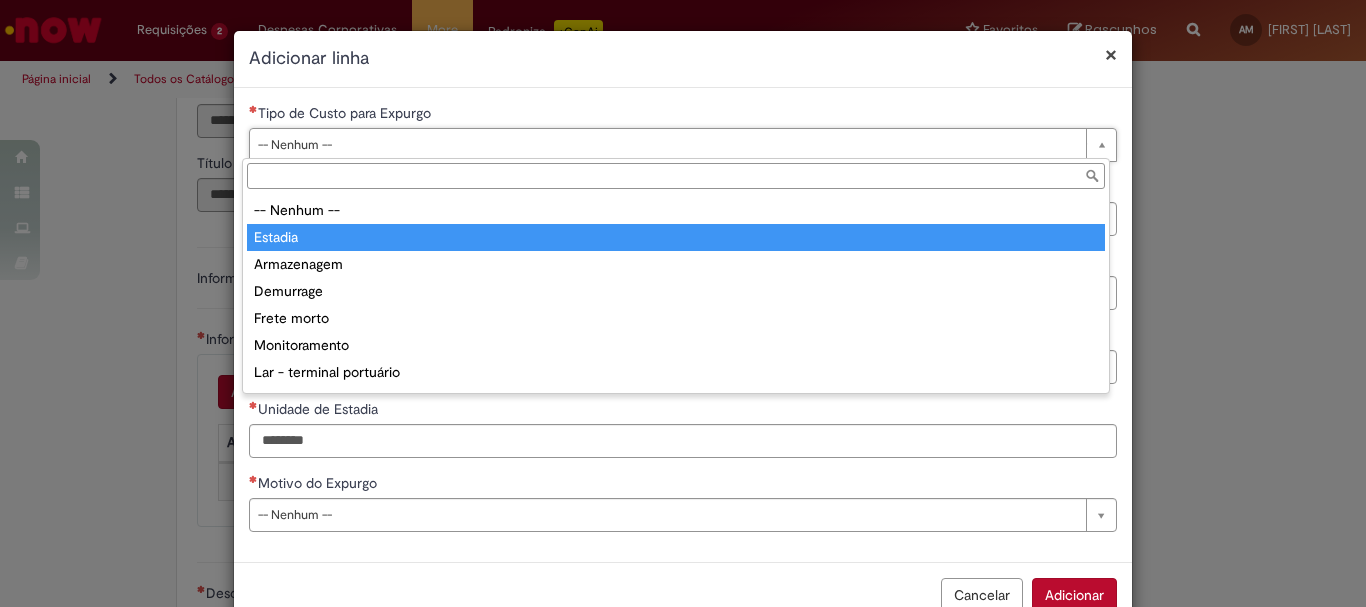 type on "*******" 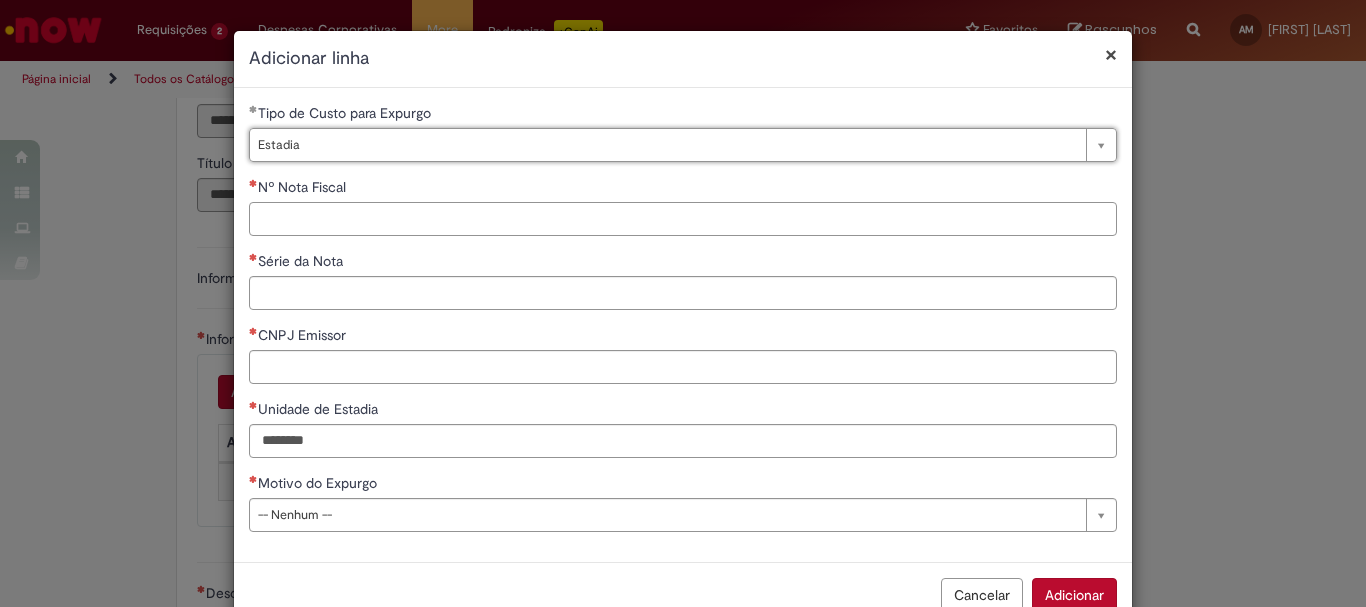 click on "Nº Nota Fiscal" at bounding box center (683, 219) 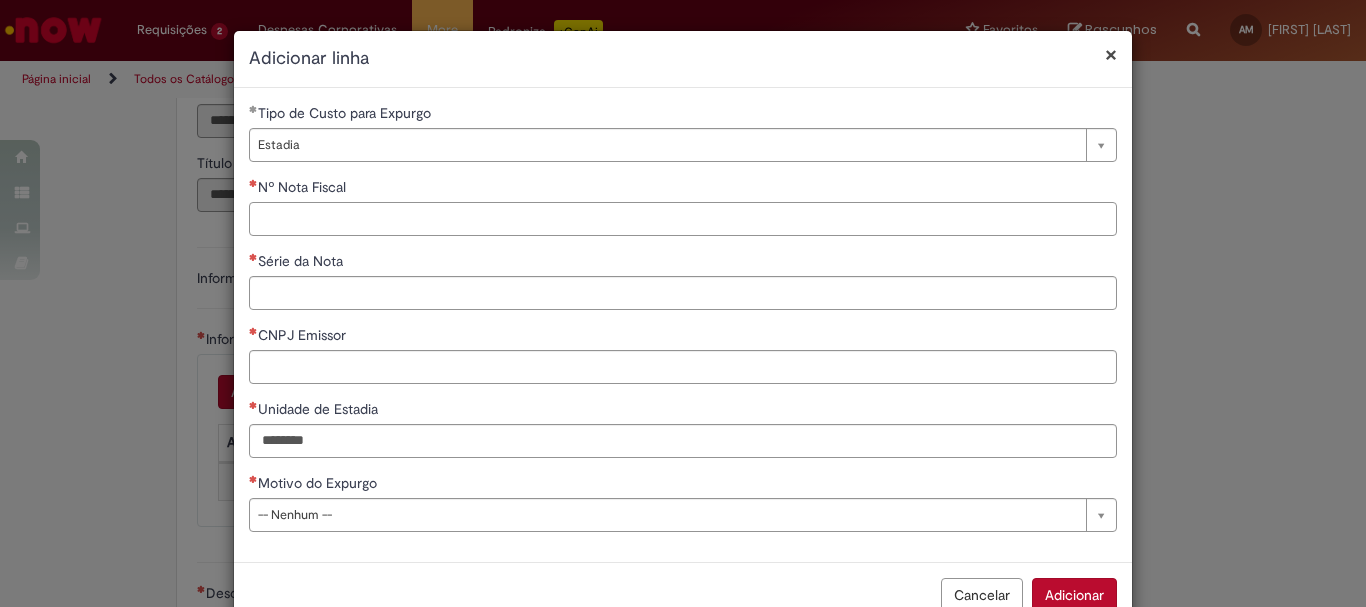 paste on "*********" 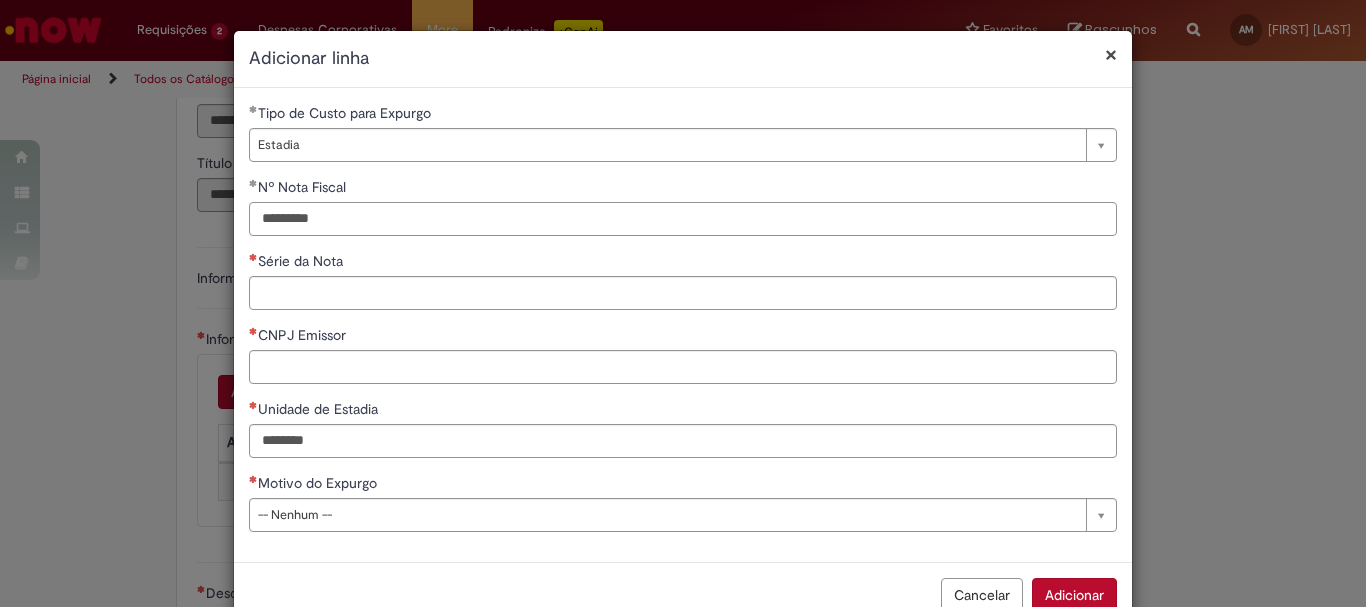 click on "*********" at bounding box center [683, 219] 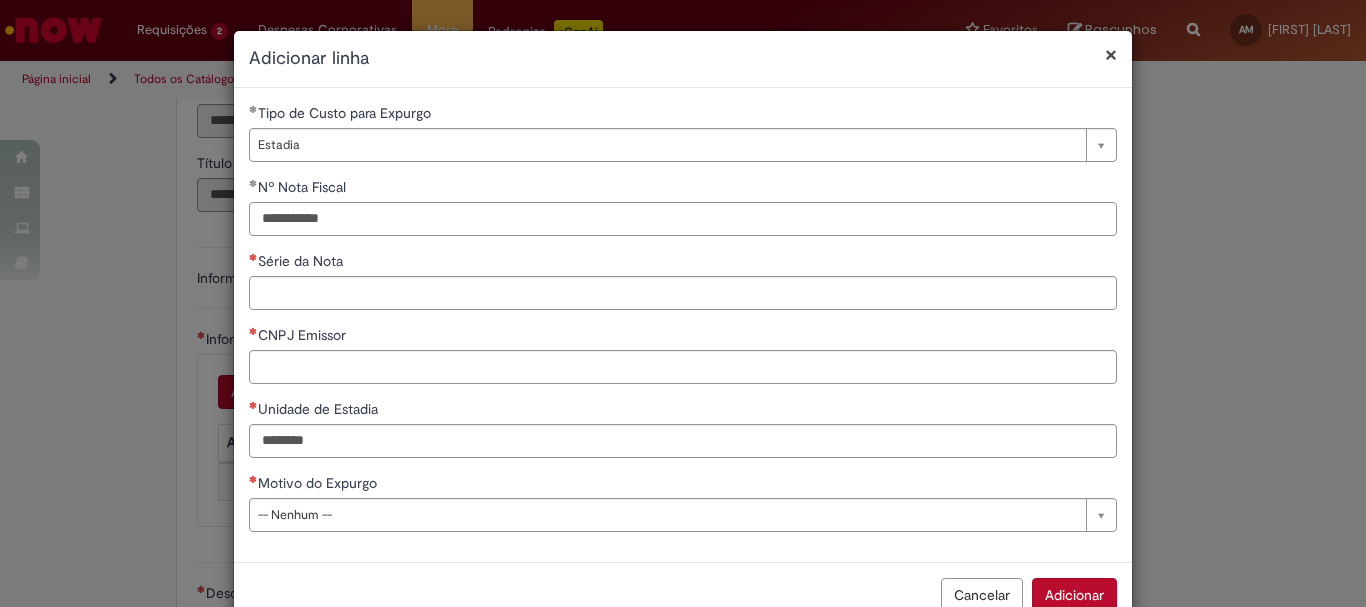 type on "**********" 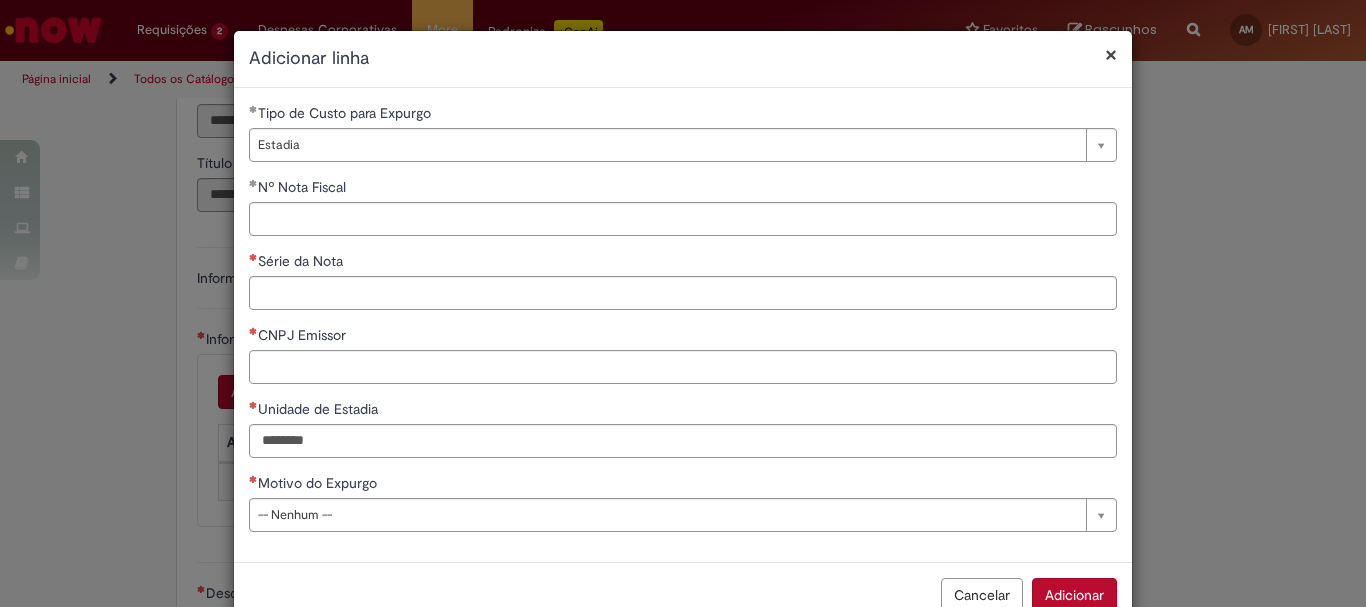 click on "**********" at bounding box center [683, 325] 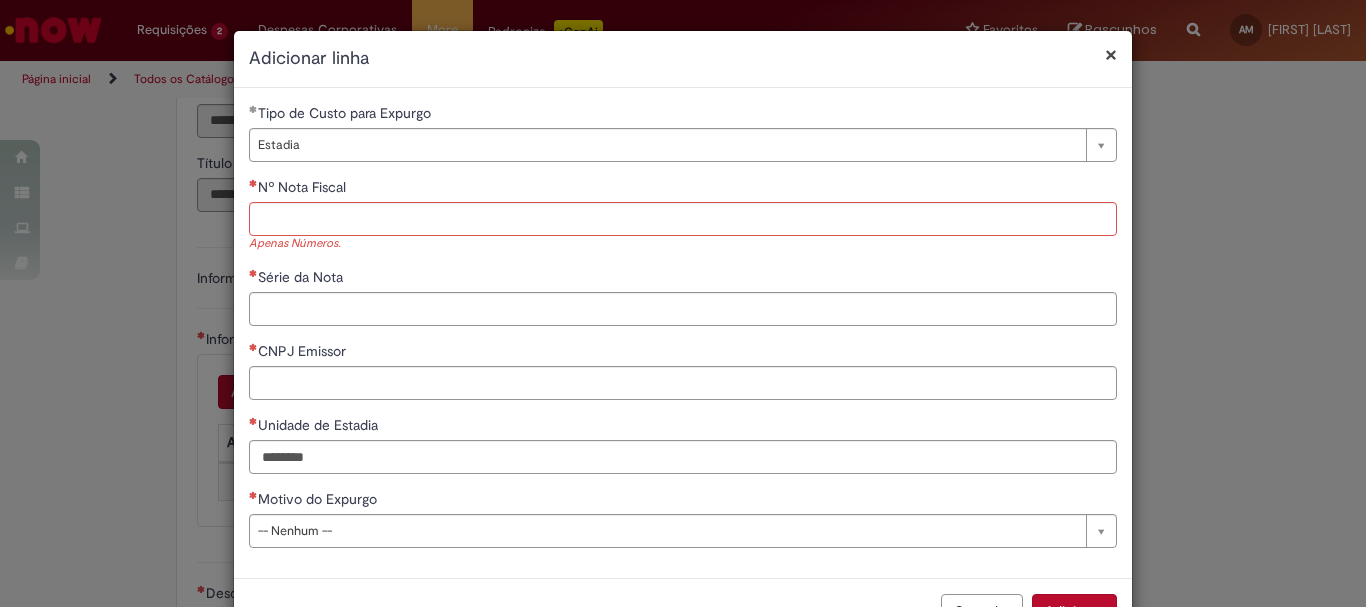 click on "Série da Nota" at bounding box center [683, 279] 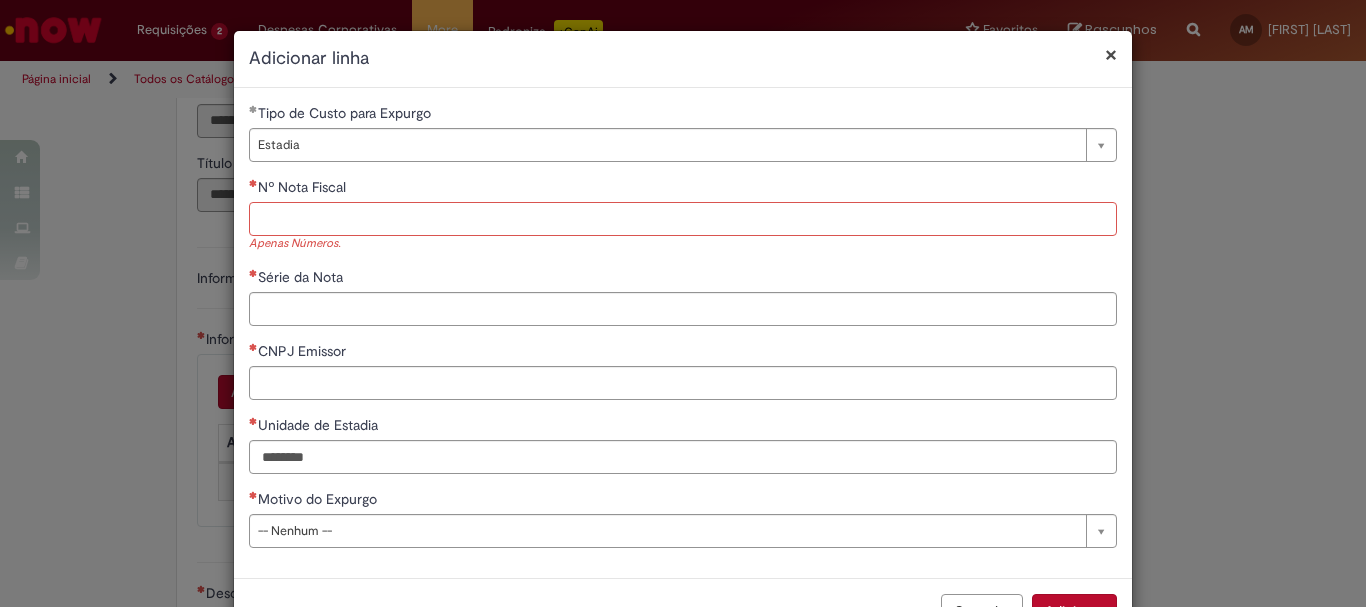 click on "Nº Nota Fiscal" at bounding box center (683, 219) 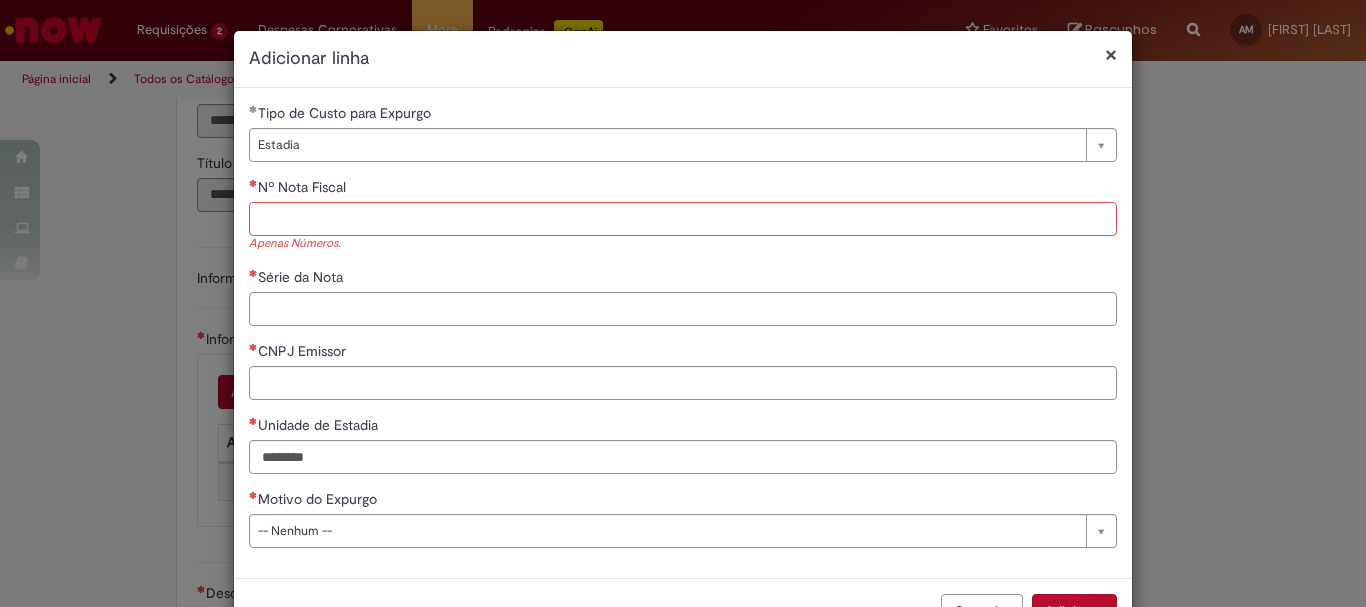 paste on "*********" 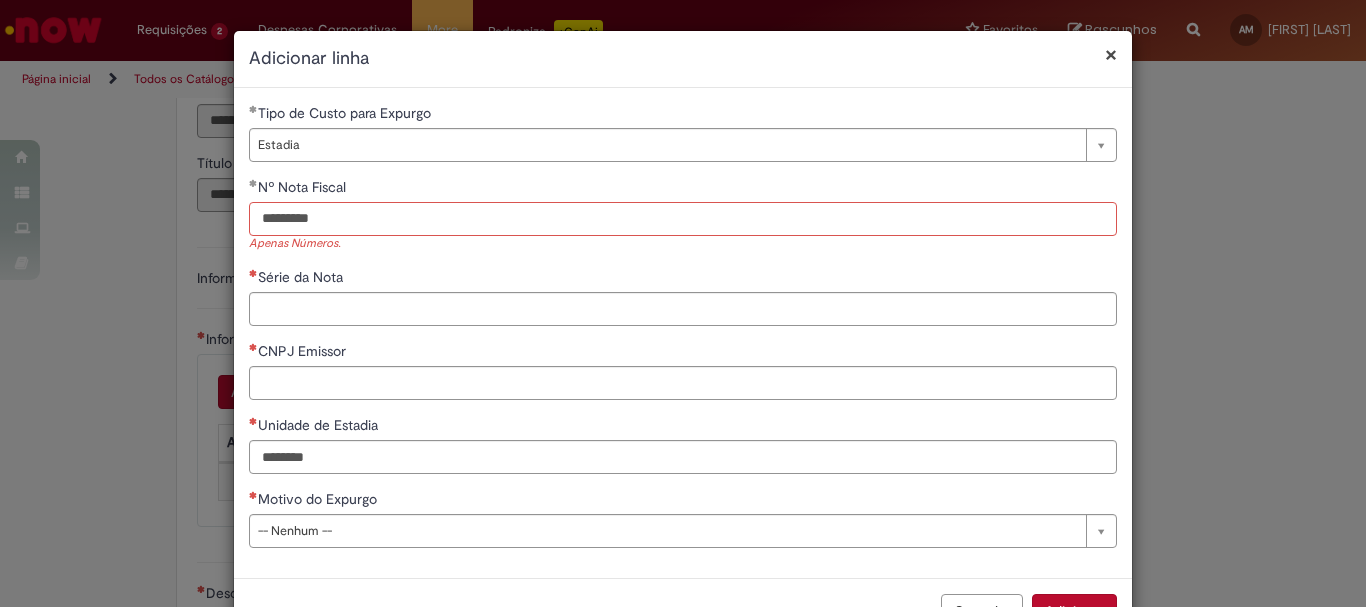 click on "*********" at bounding box center (683, 219) 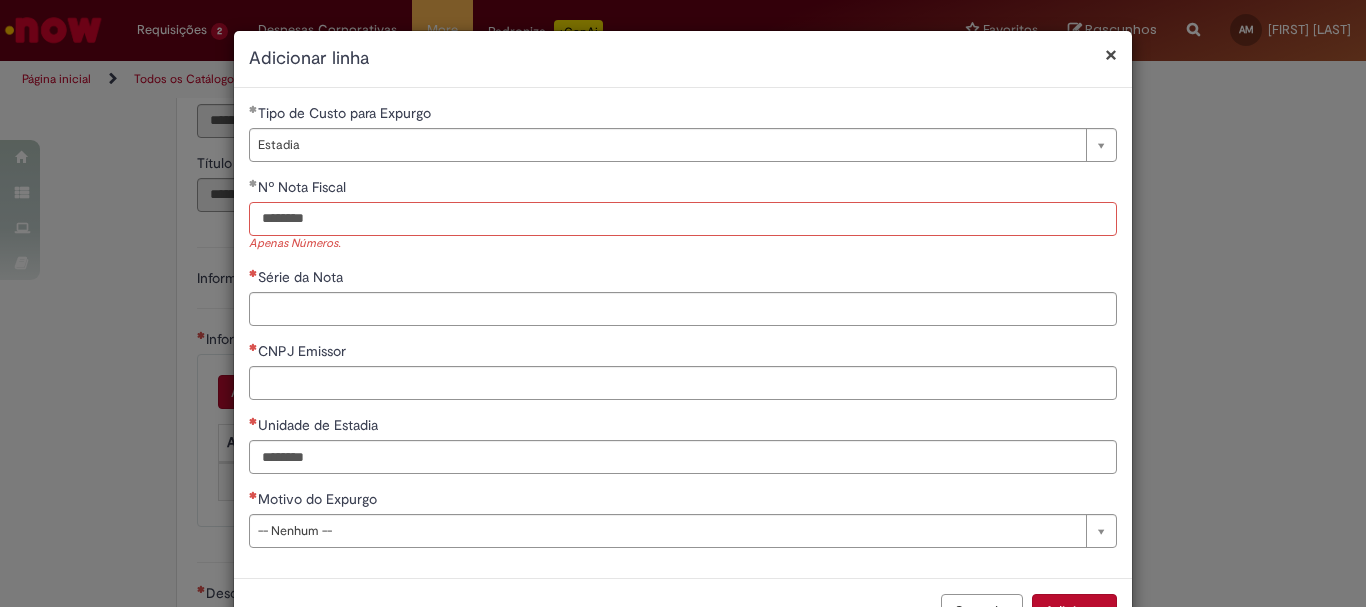 click on "********" at bounding box center [683, 219] 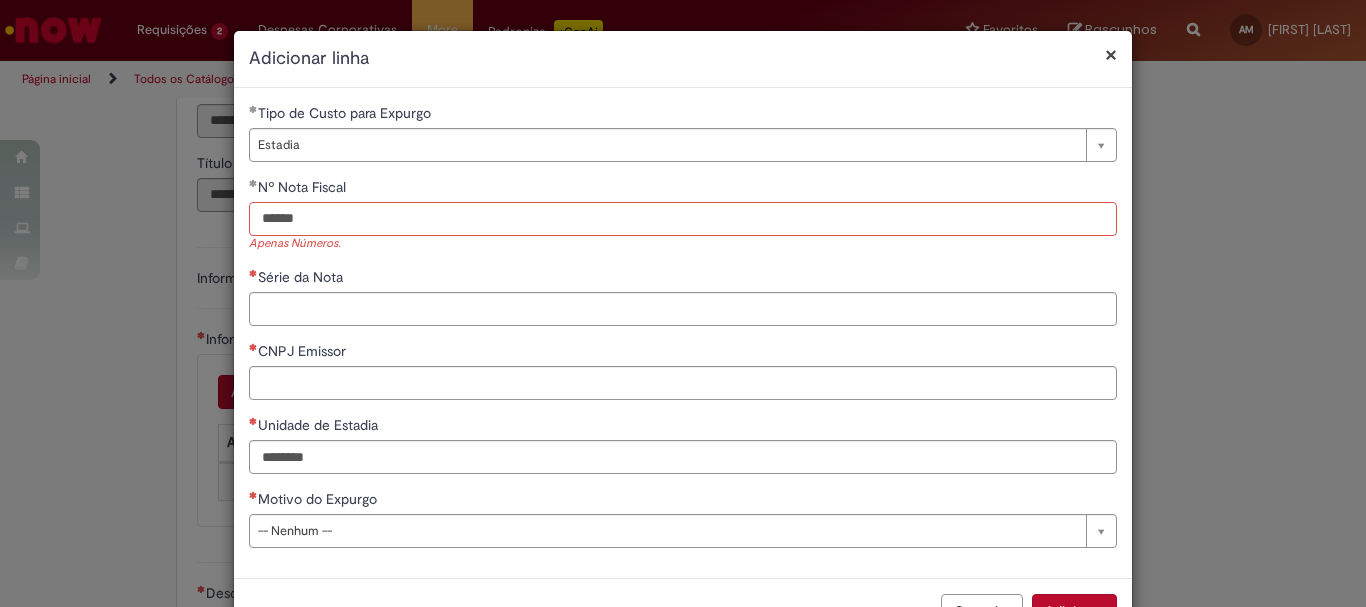 type on "*****" 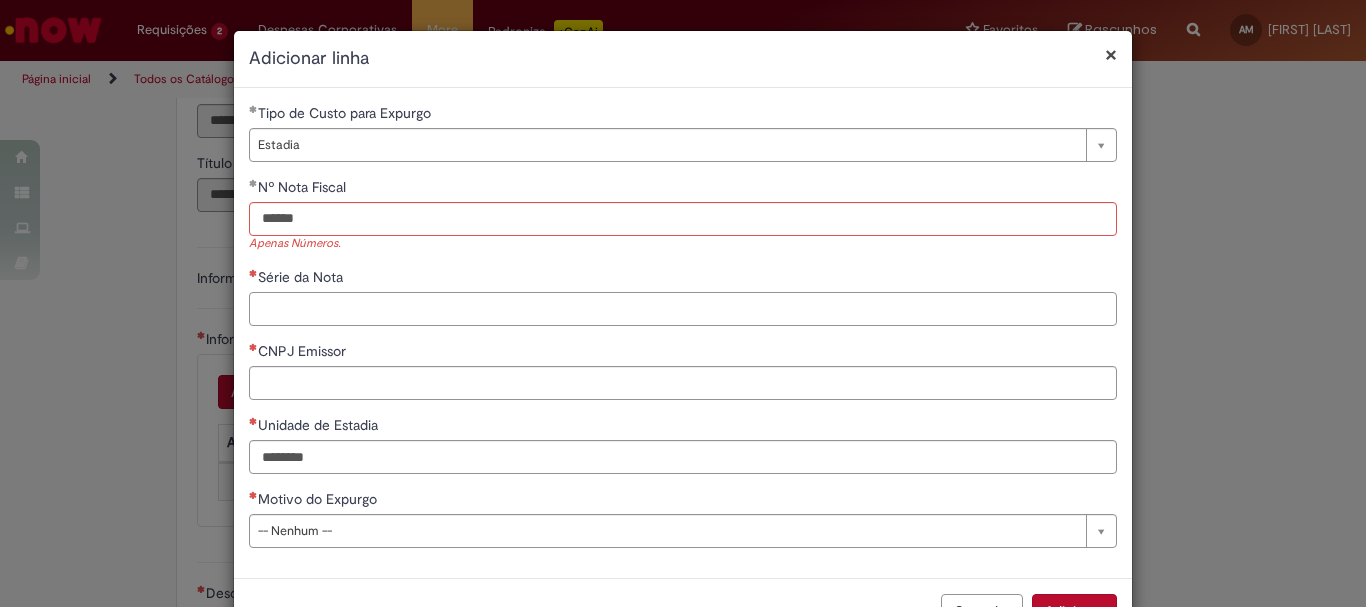 type 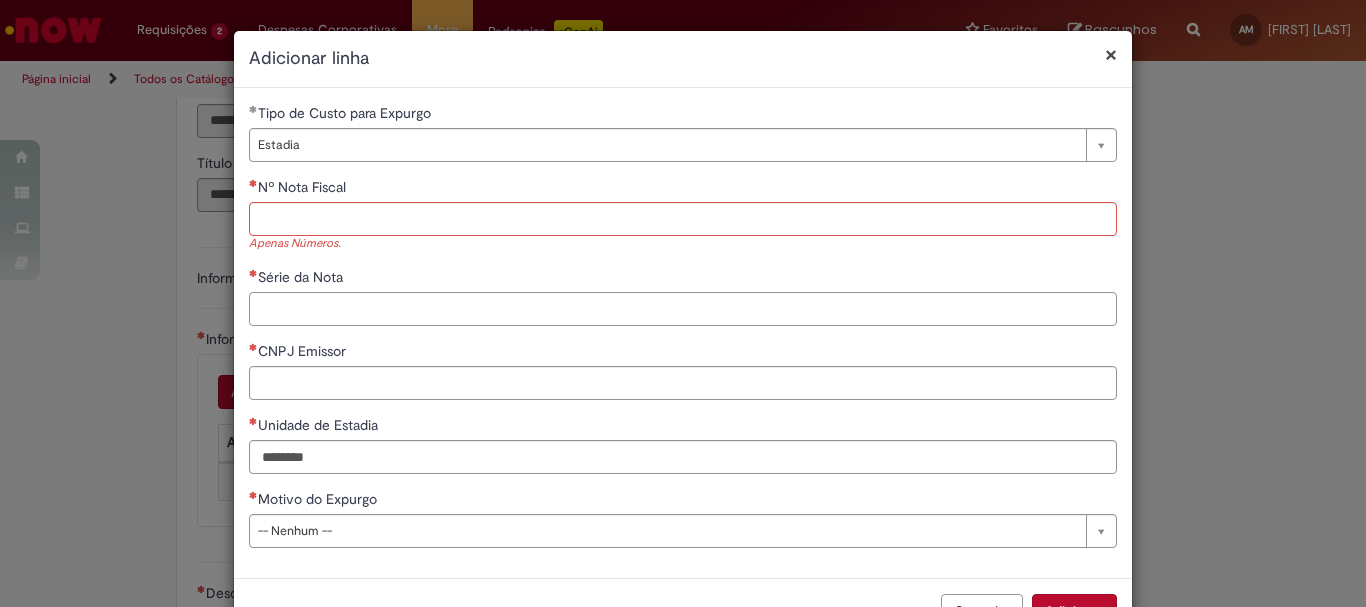 click on "Série da Nota" at bounding box center (683, 309) 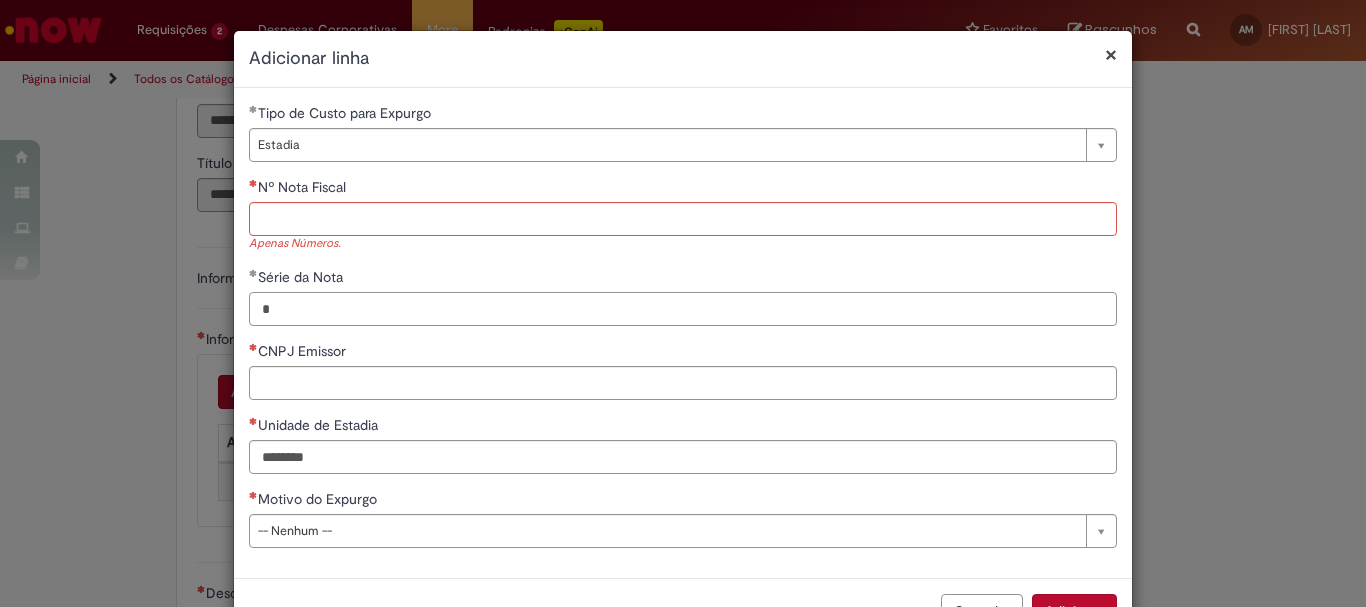 type on "*" 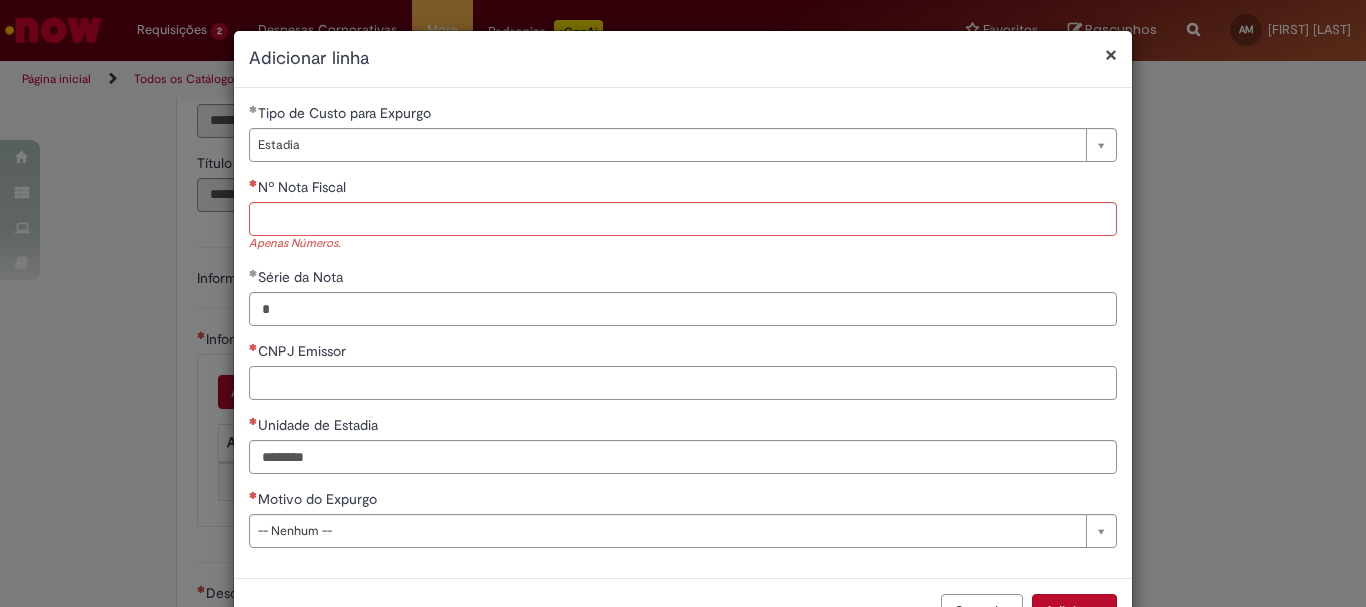 click on "CNPJ Emissor" at bounding box center [683, 383] 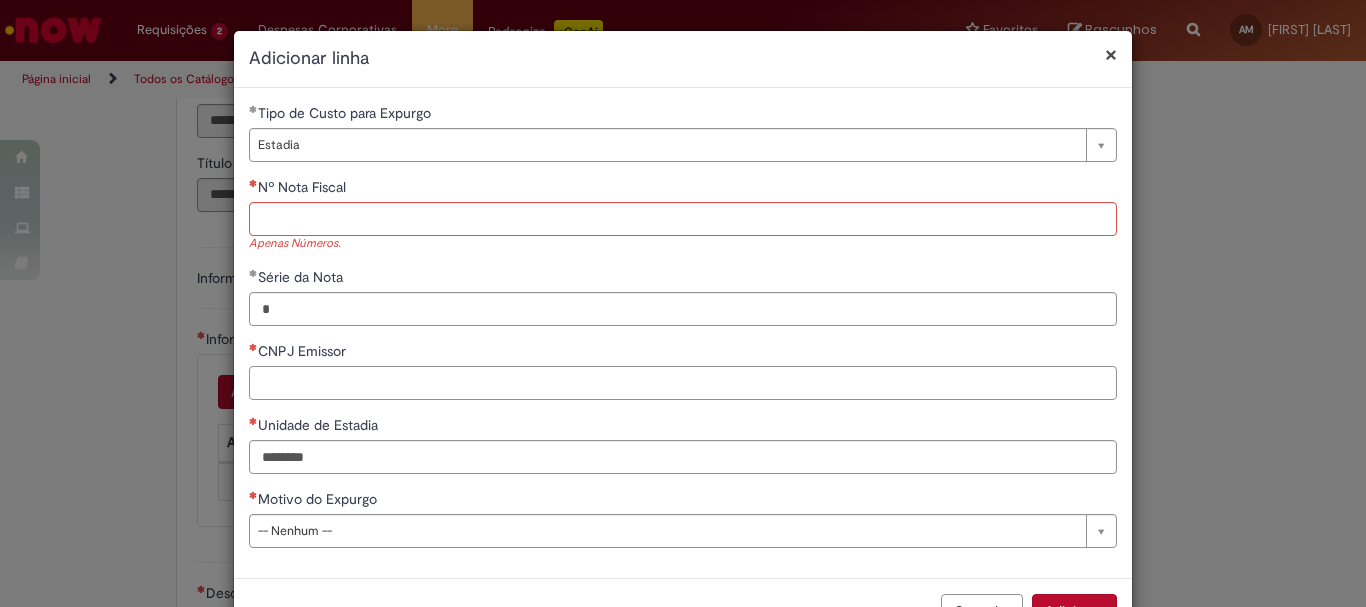 scroll, scrollTop: 67, scrollLeft: 0, axis: vertical 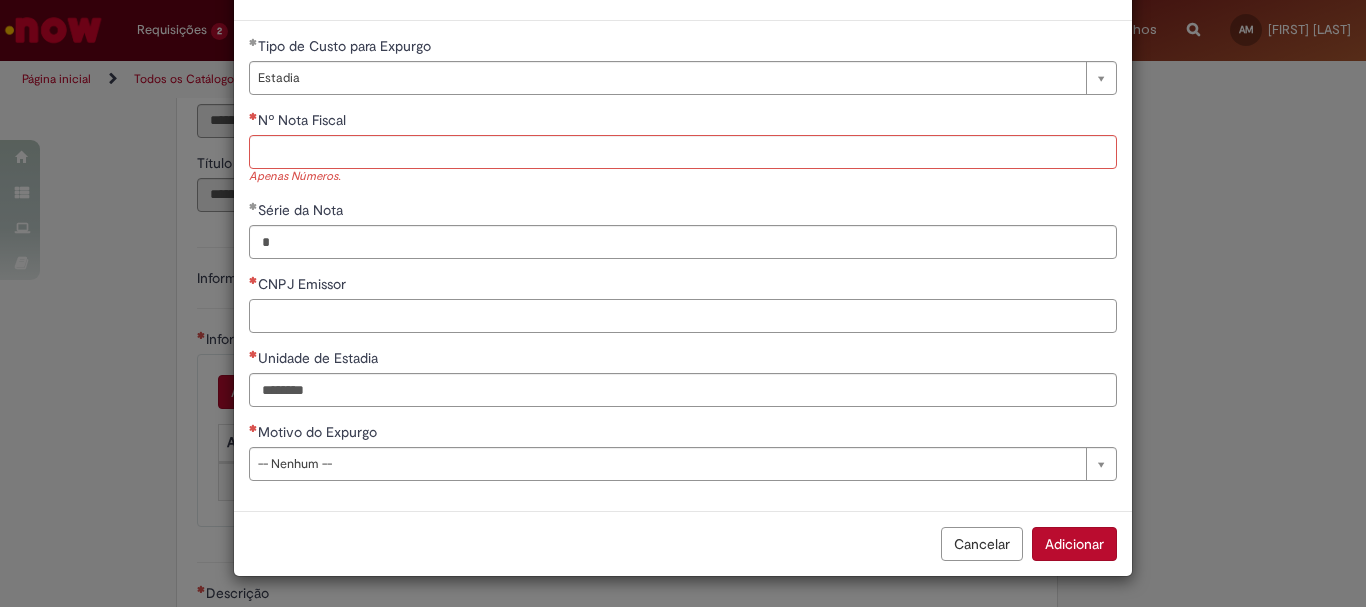 paste on "**********" 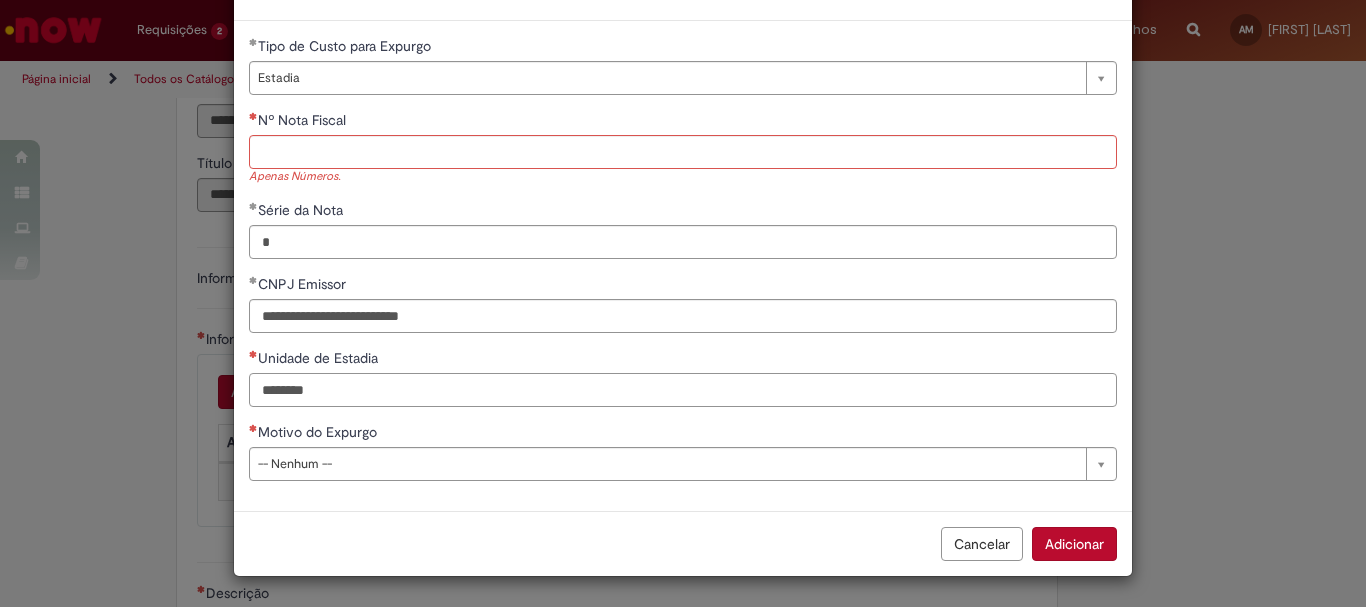 type on "**********" 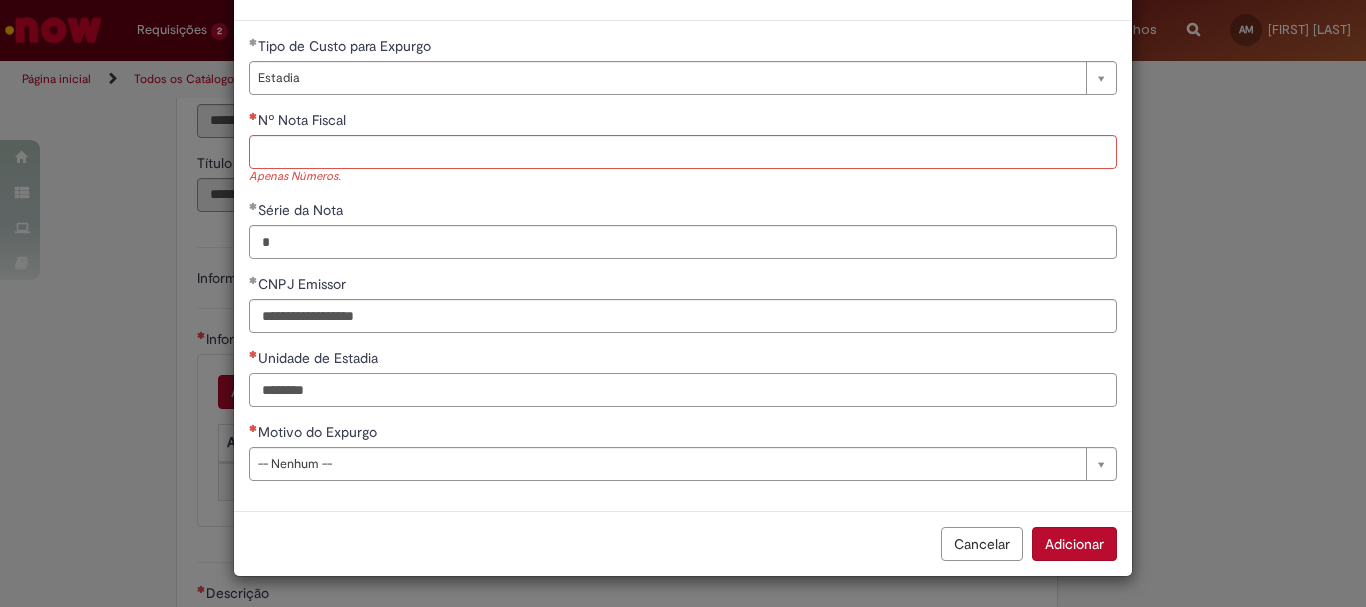click on "Unidade de Estadia" at bounding box center (683, 390) 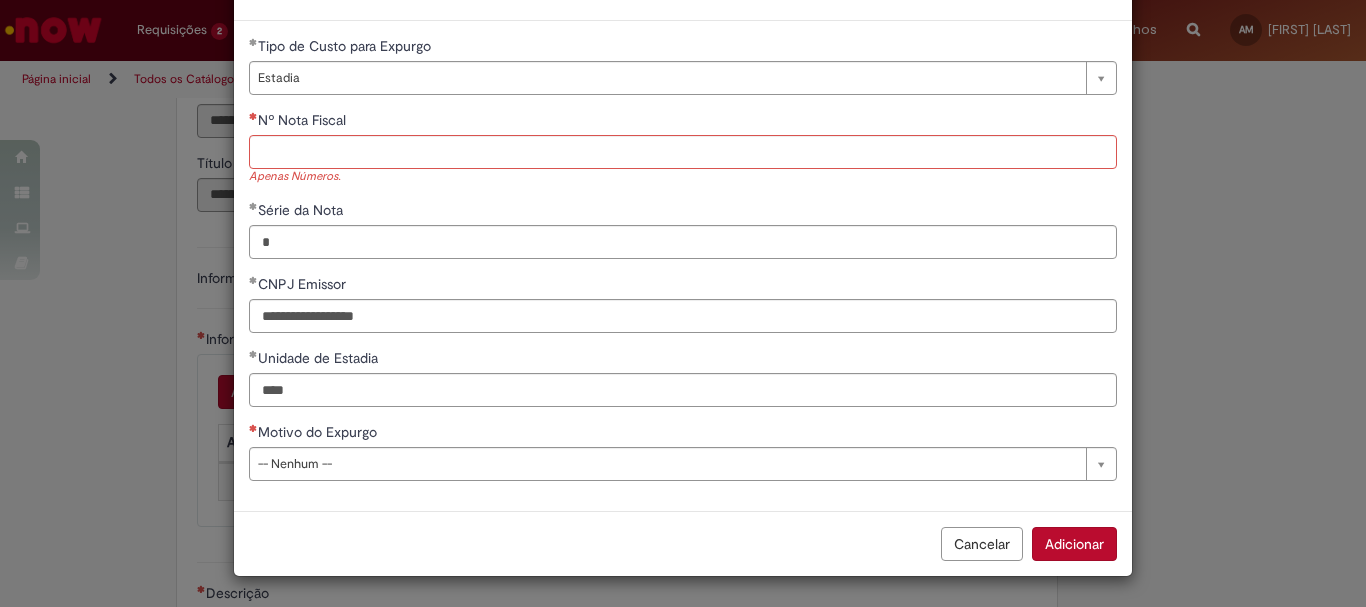 type on "****" 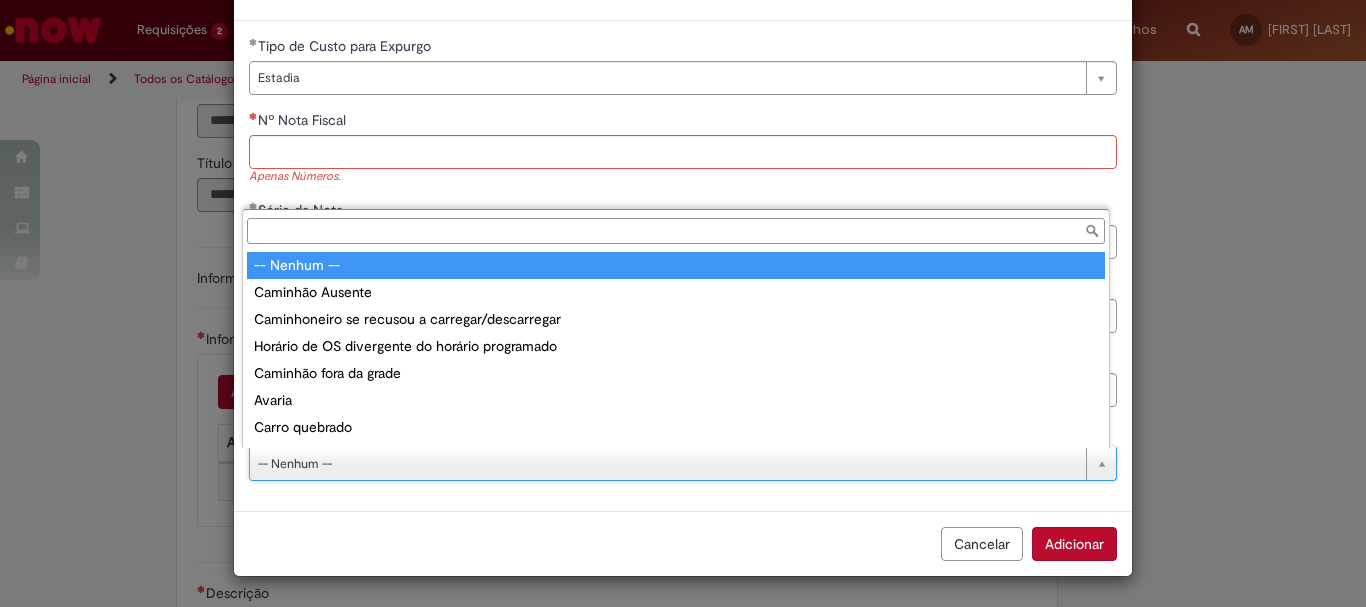 scroll, scrollTop: 16, scrollLeft: 0, axis: vertical 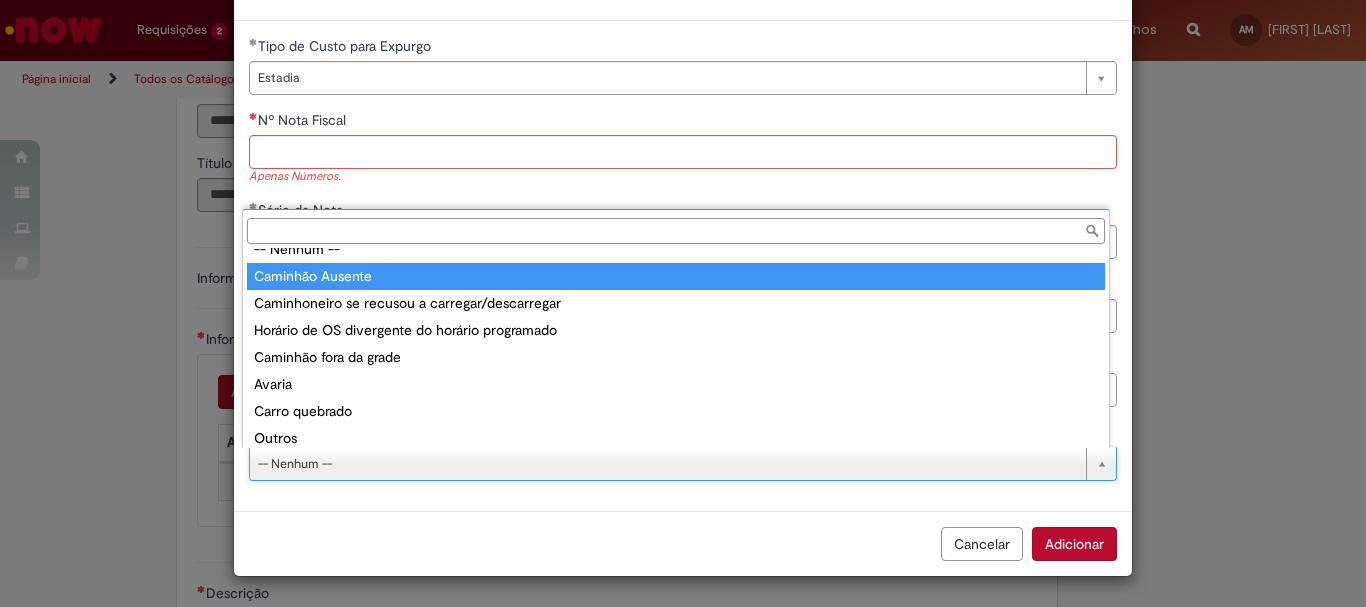 type on "**********" 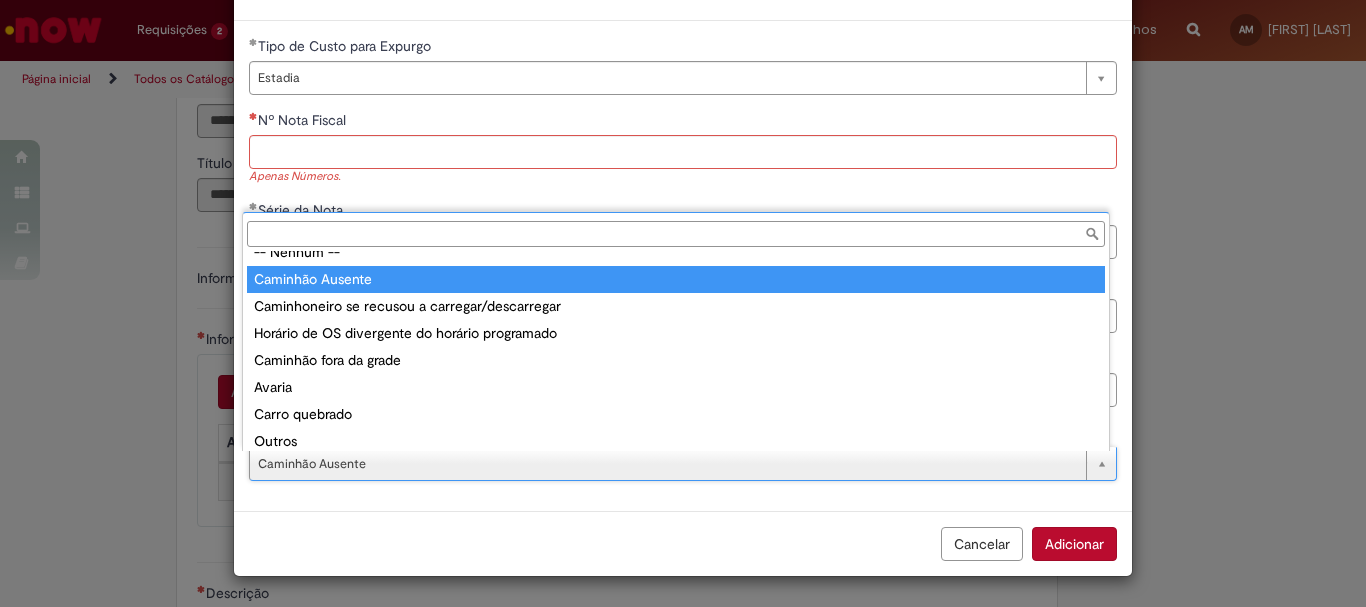 scroll, scrollTop: 16, scrollLeft: 0, axis: vertical 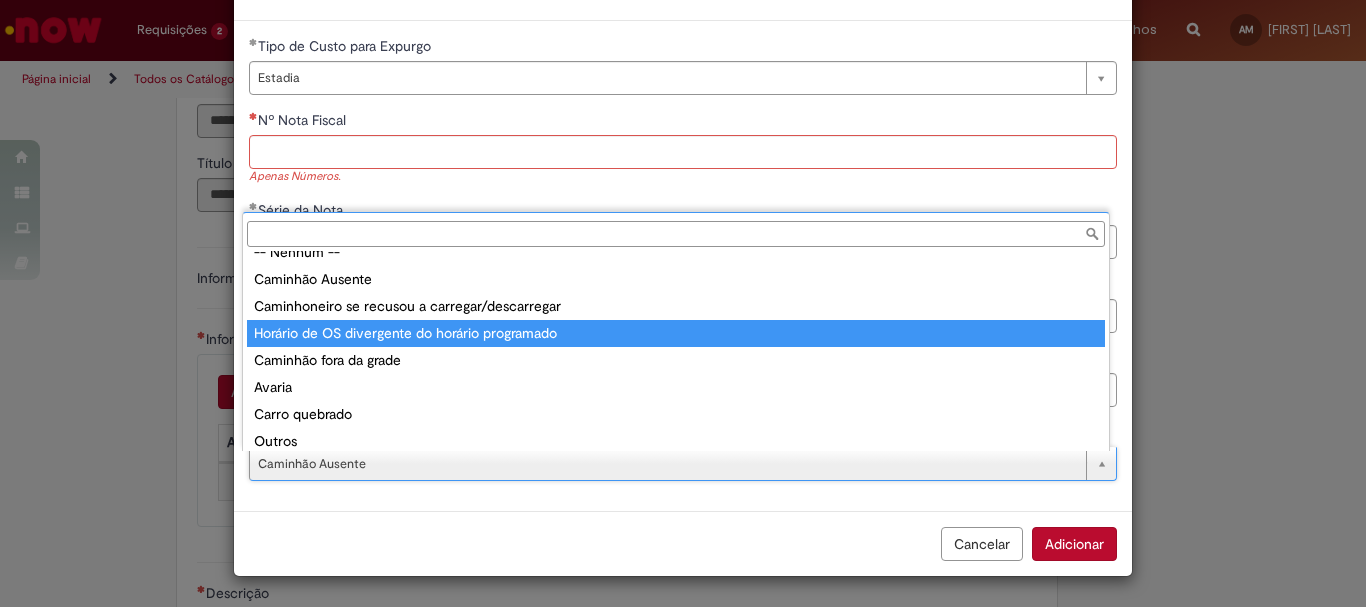 type on "**********" 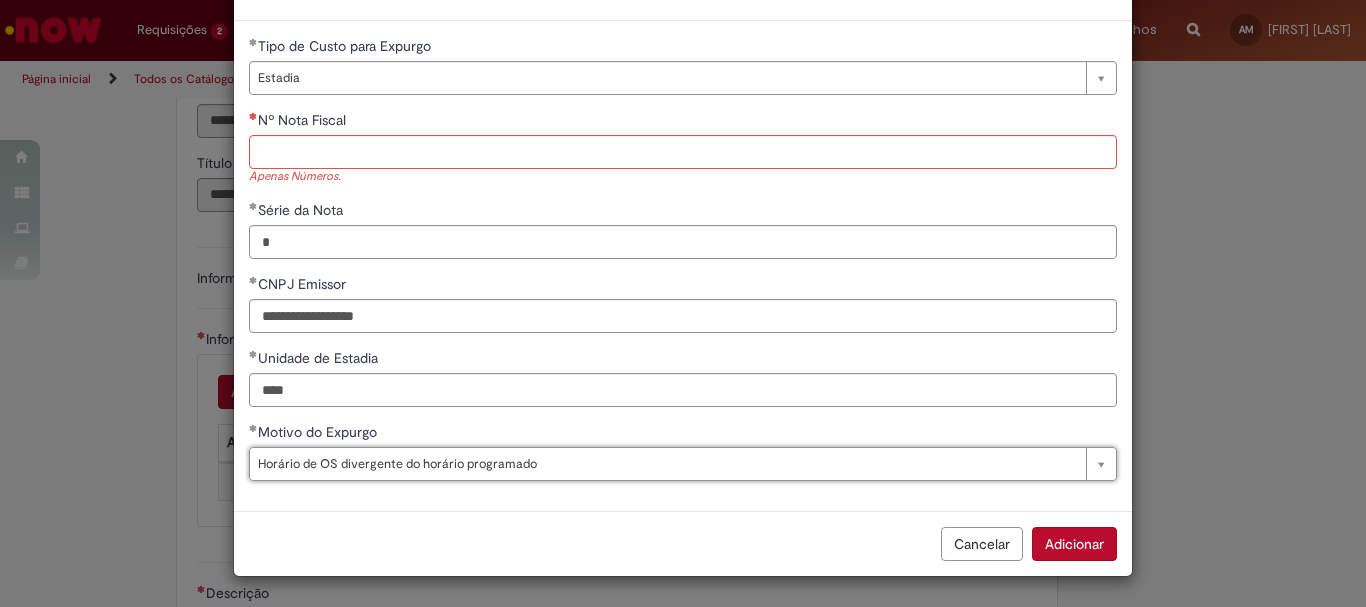 scroll, scrollTop: 0, scrollLeft: 117, axis: horizontal 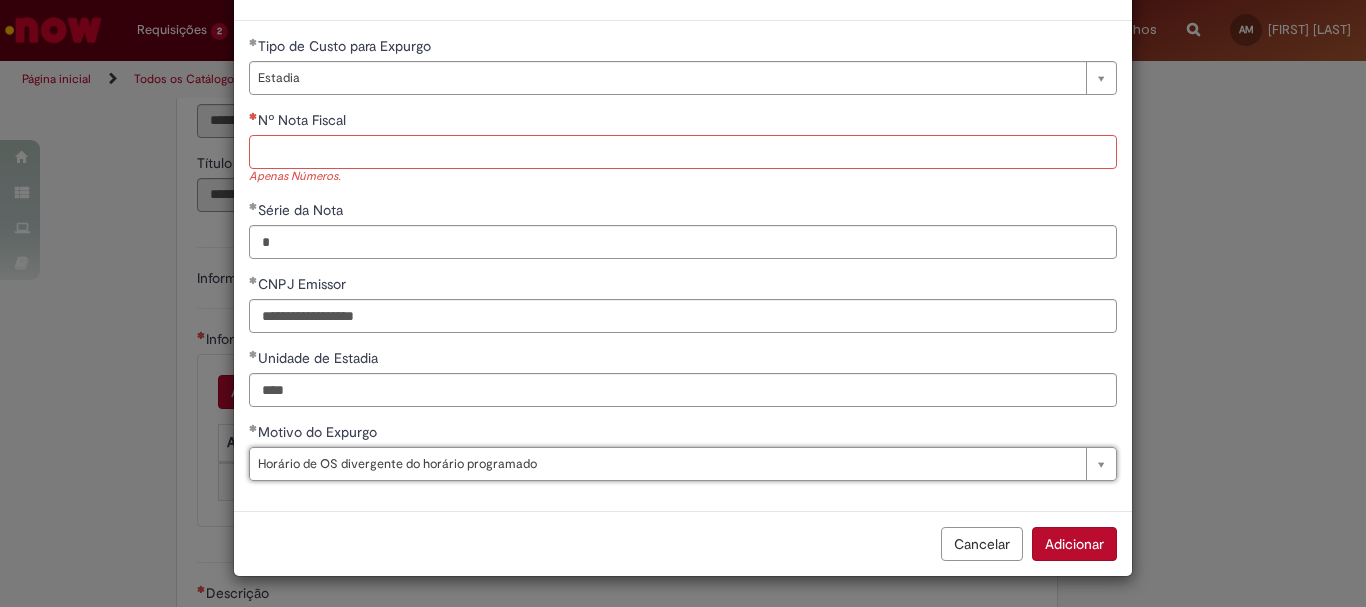 click on "Nº Nota Fiscal" at bounding box center (683, 152) 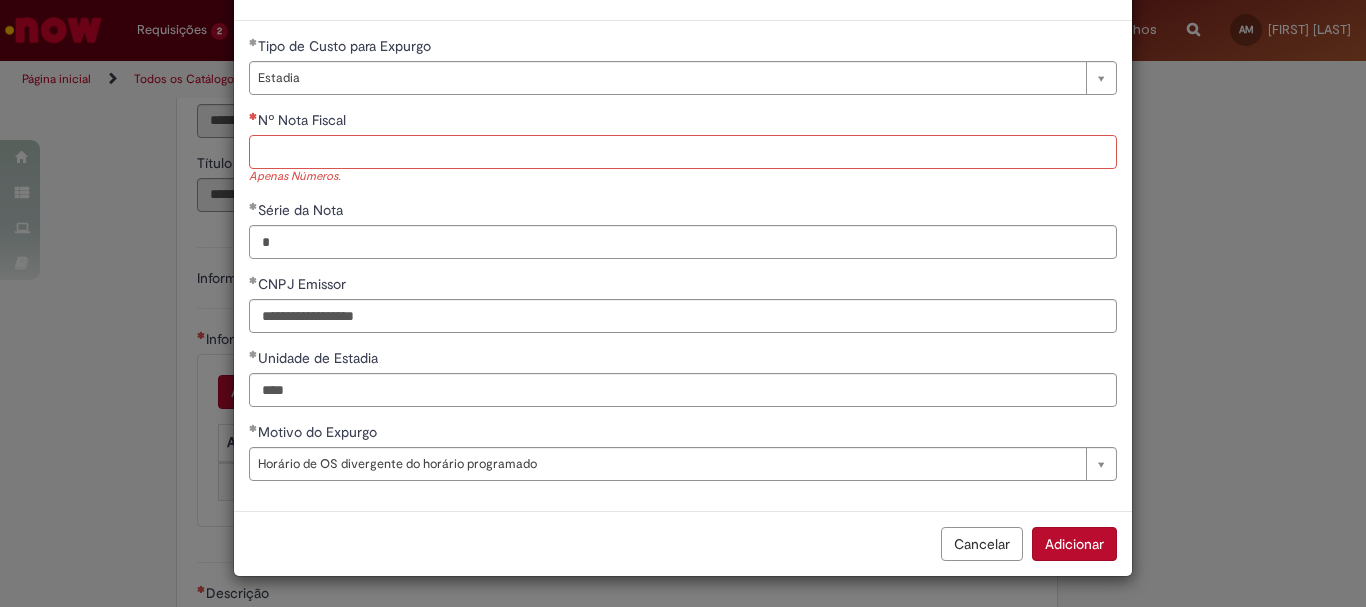 type on "*" 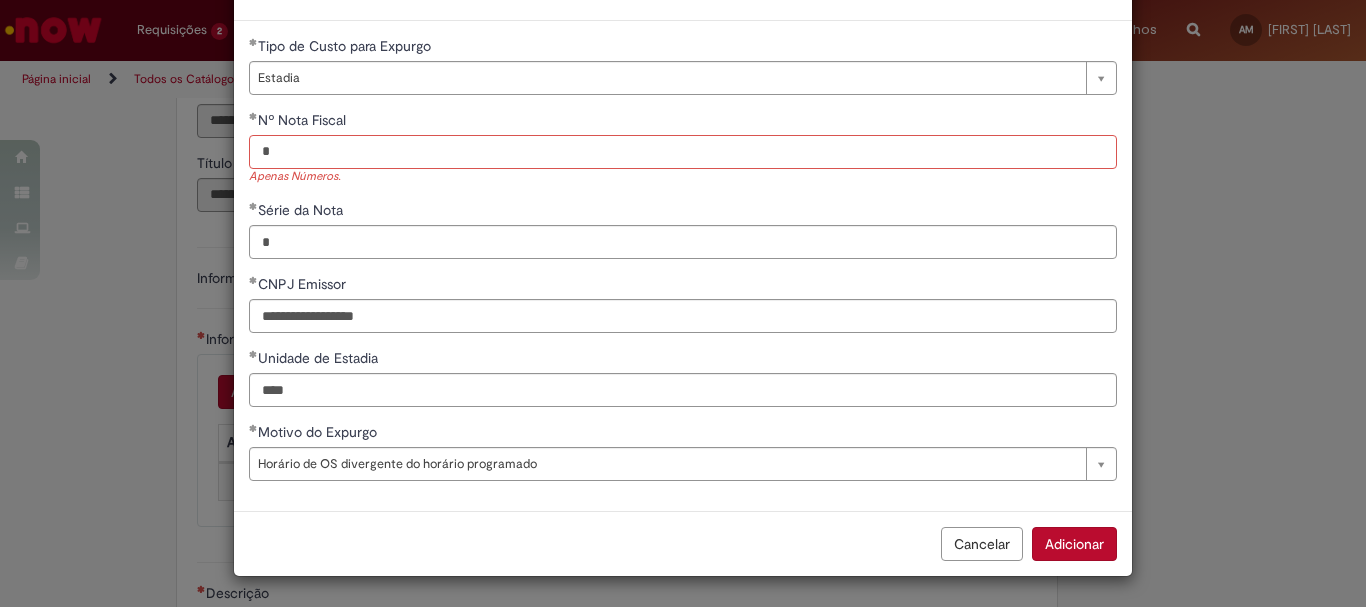 scroll, scrollTop: 0, scrollLeft: 0, axis: both 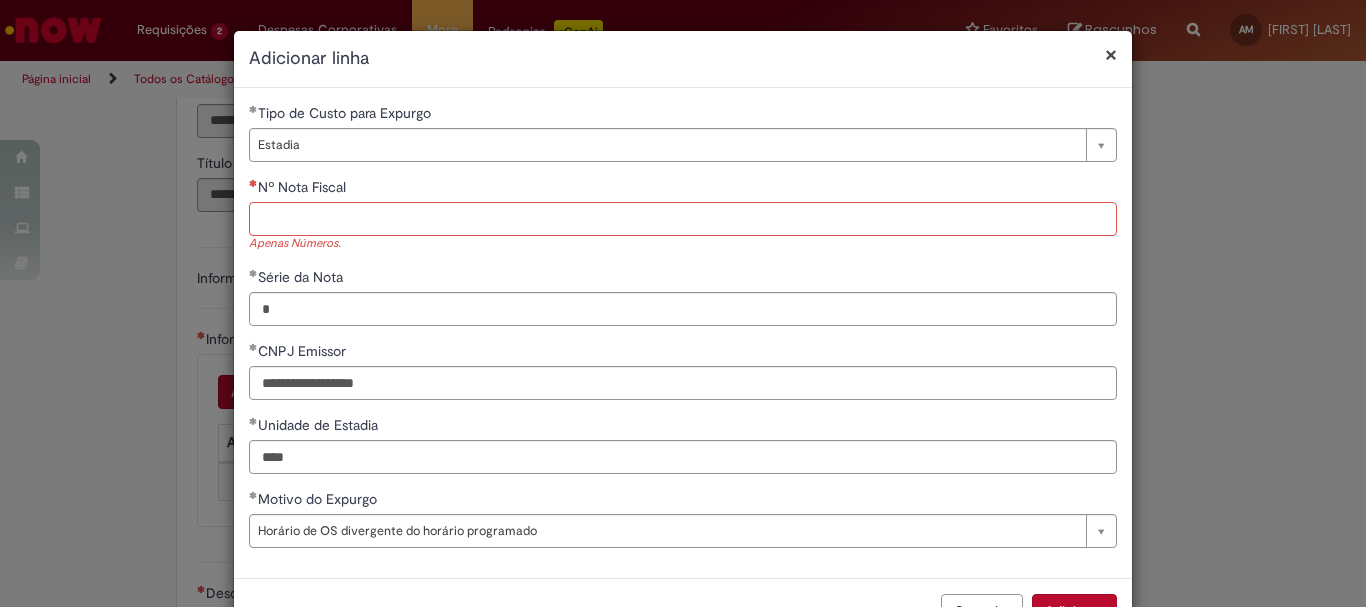 paste on "**********" 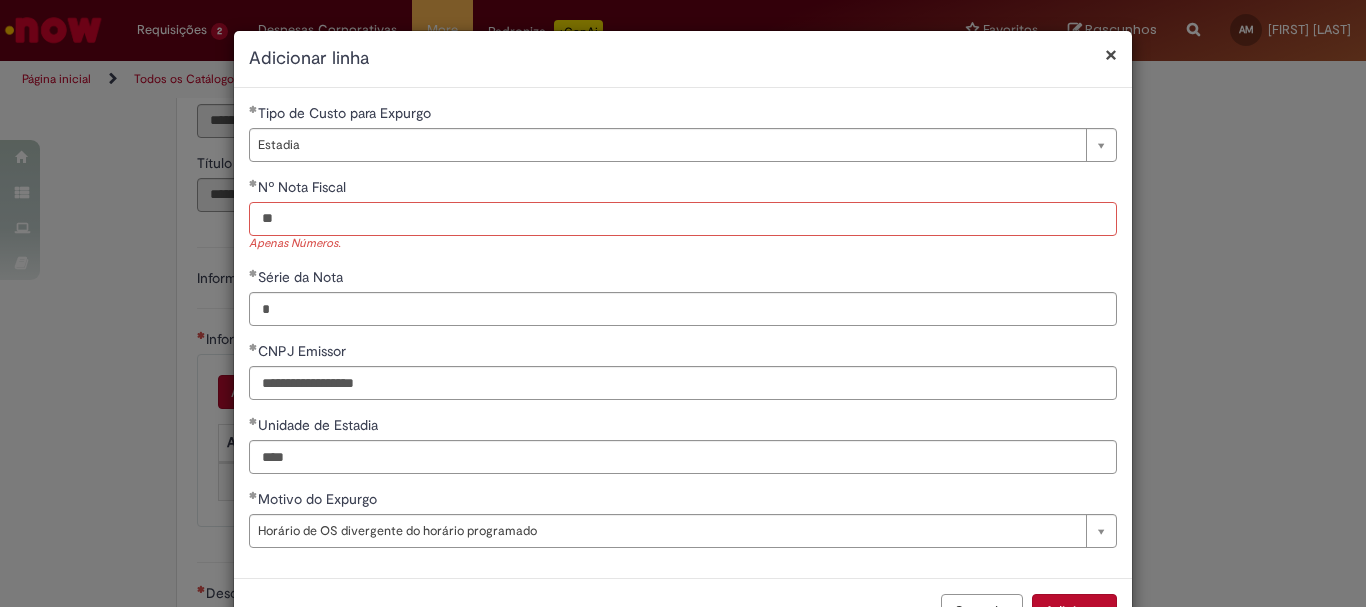 type on "*" 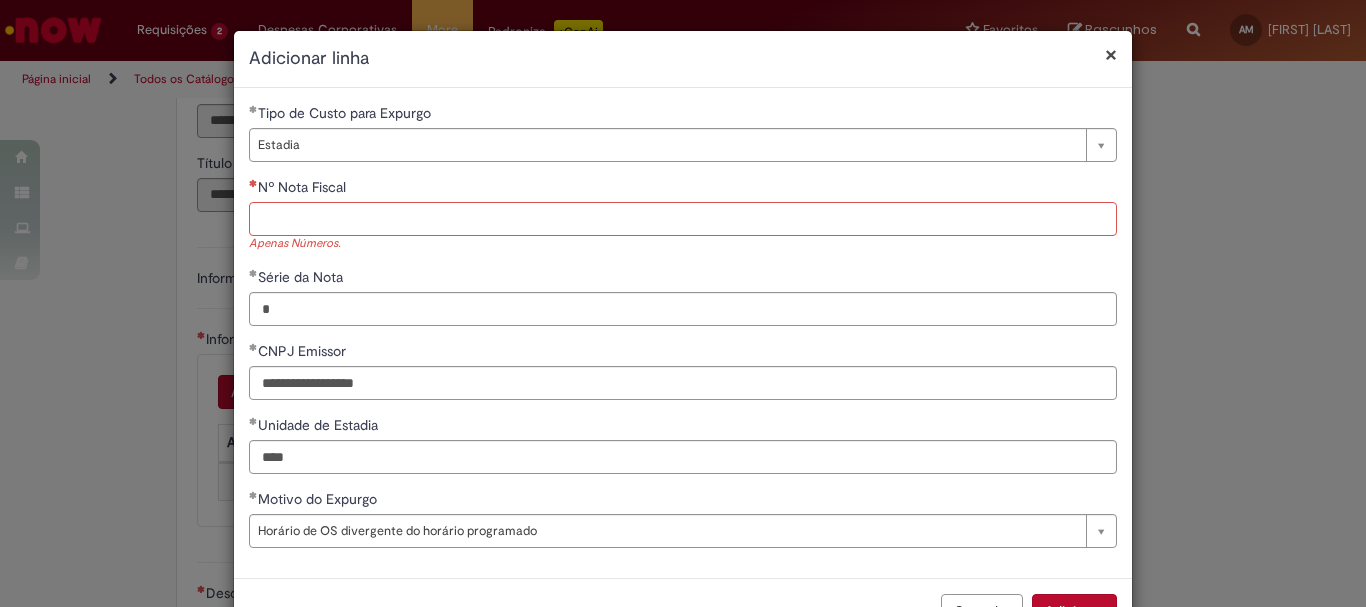 paste on "*********" 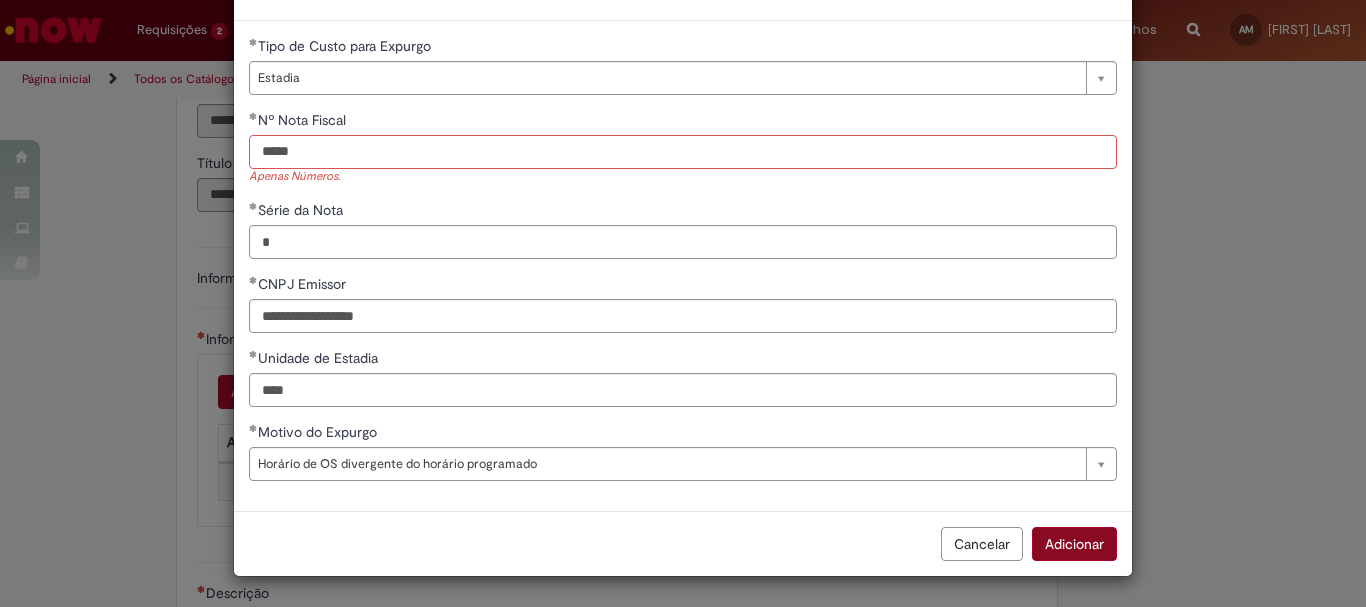 type on "*****" 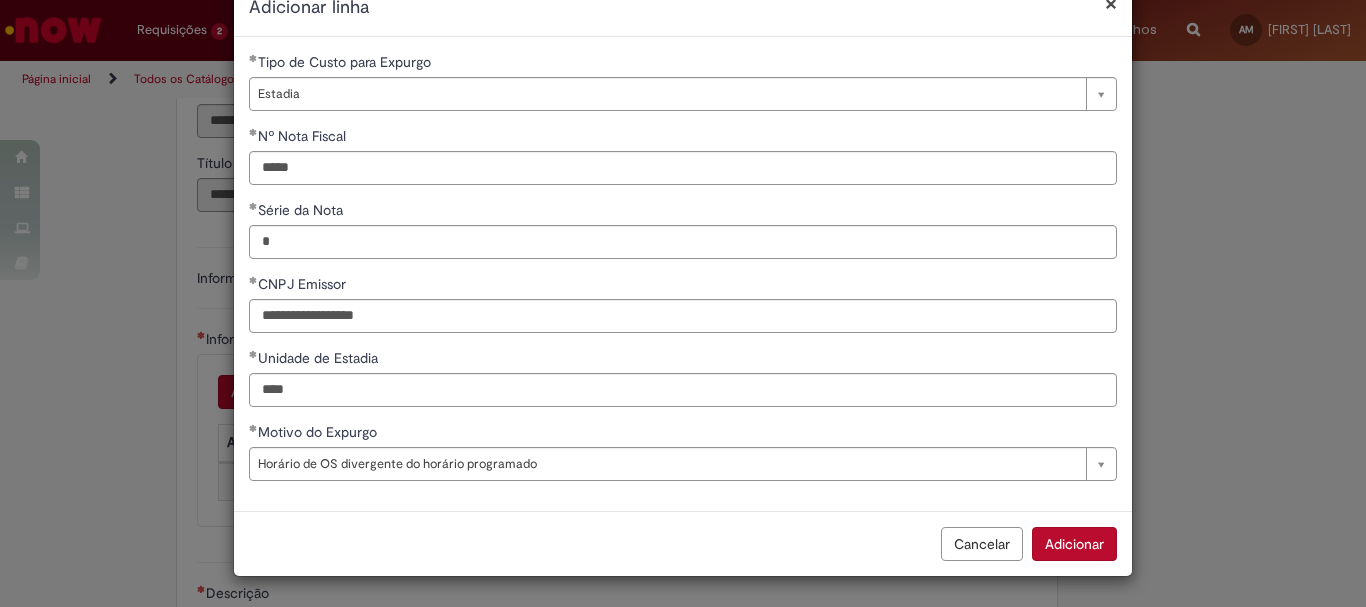 click on "Adicionar" at bounding box center [1074, 544] 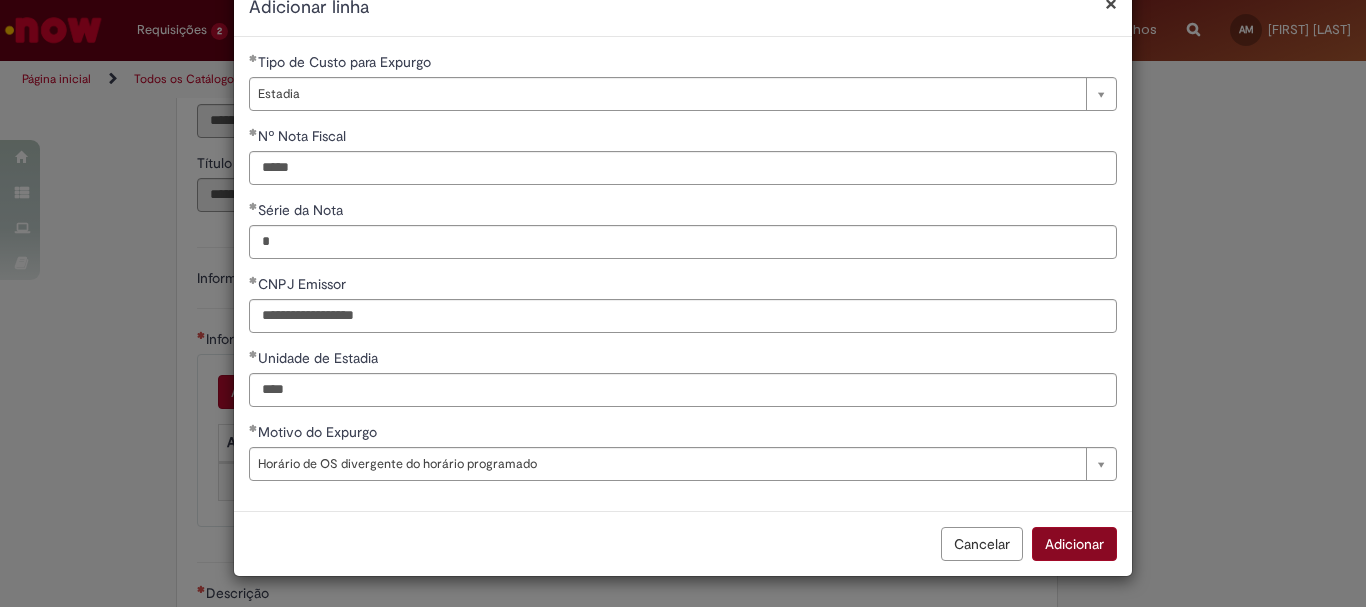 scroll, scrollTop: 51, scrollLeft: 0, axis: vertical 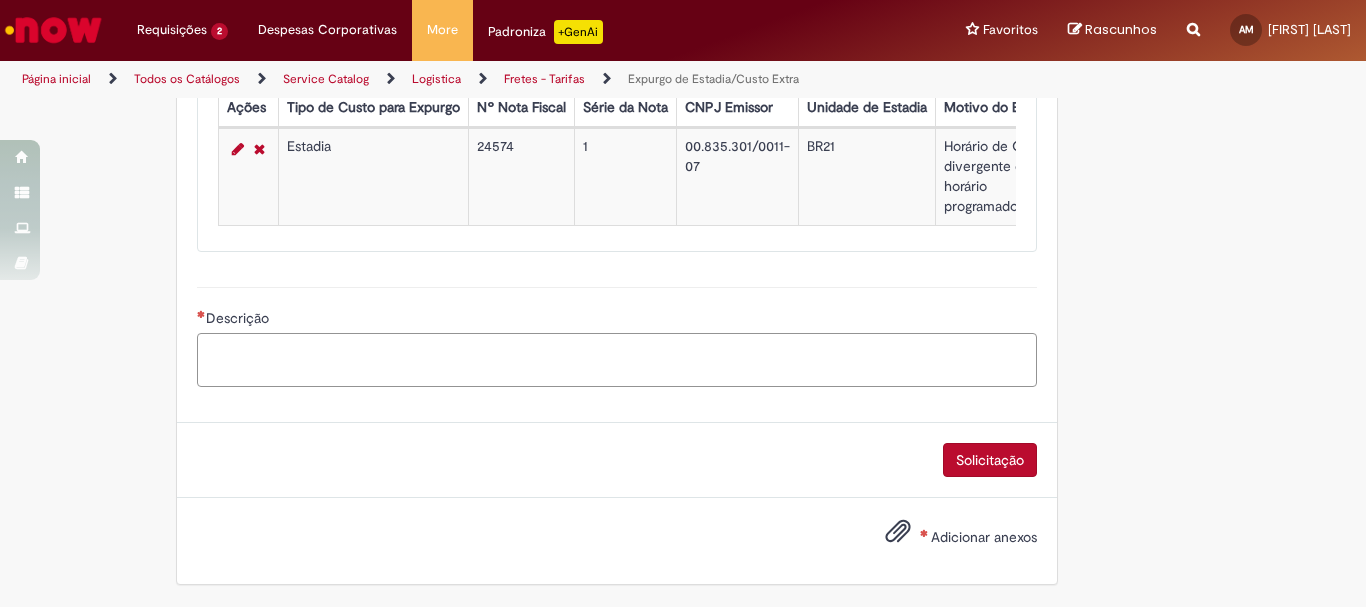click on "Descrição" at bounding box center (617, 360) 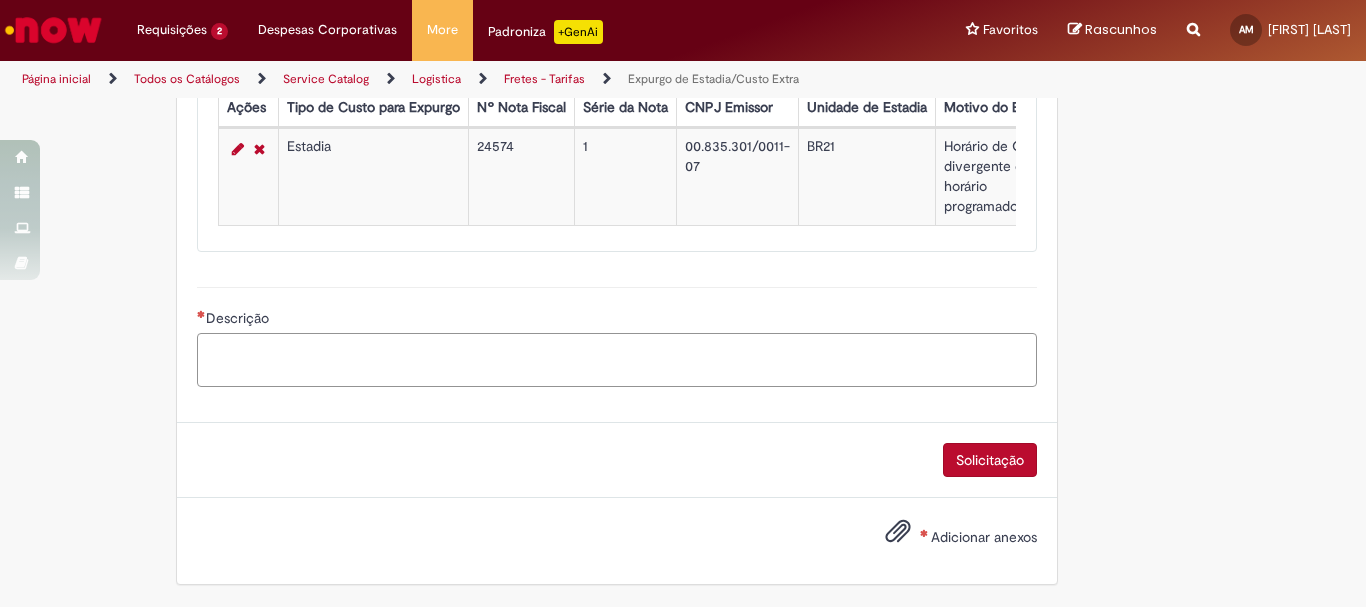 paste on "**********" 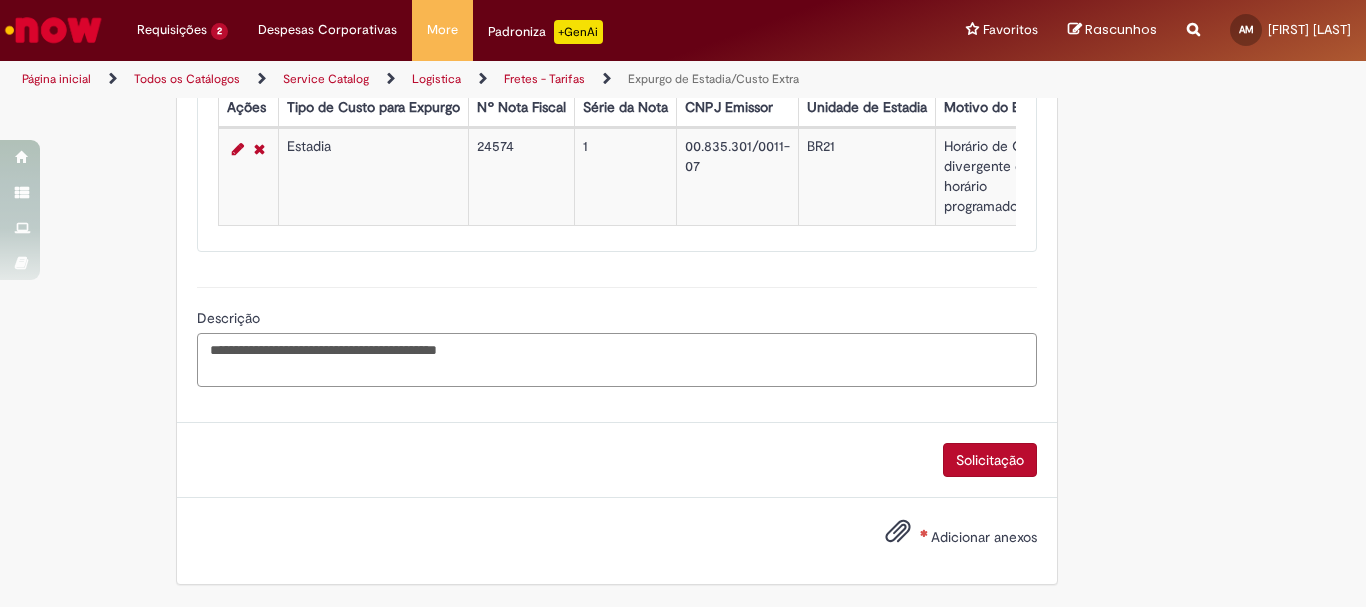 paste on "**********" 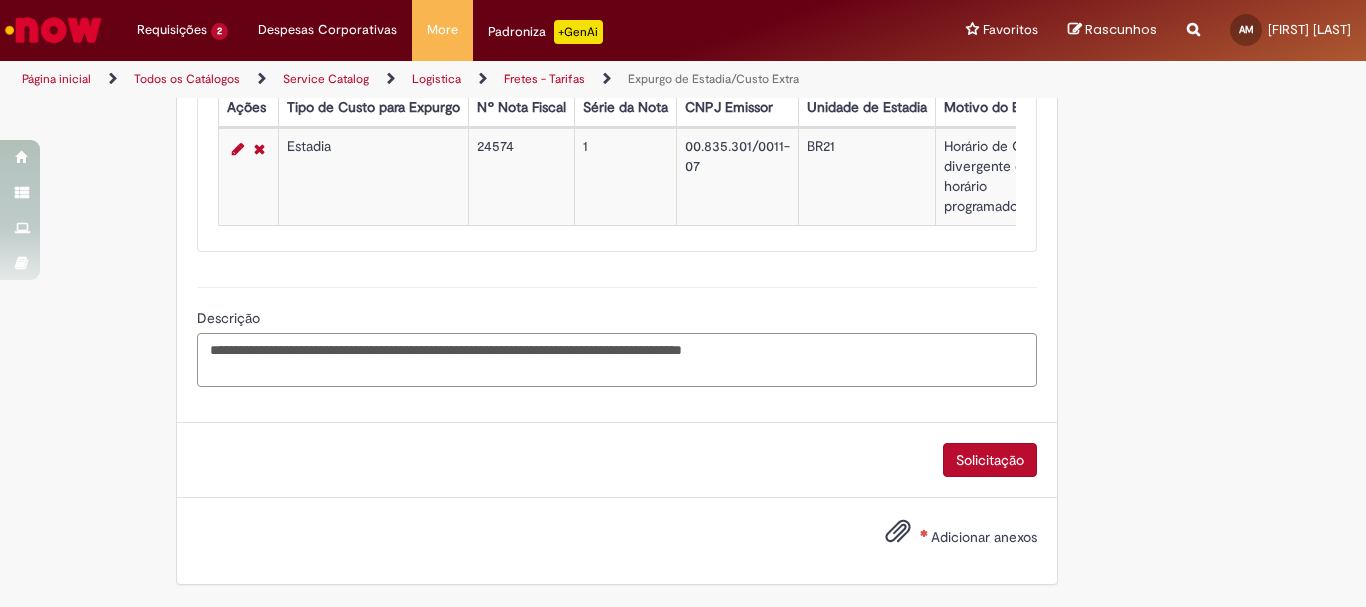 paste on "**********" 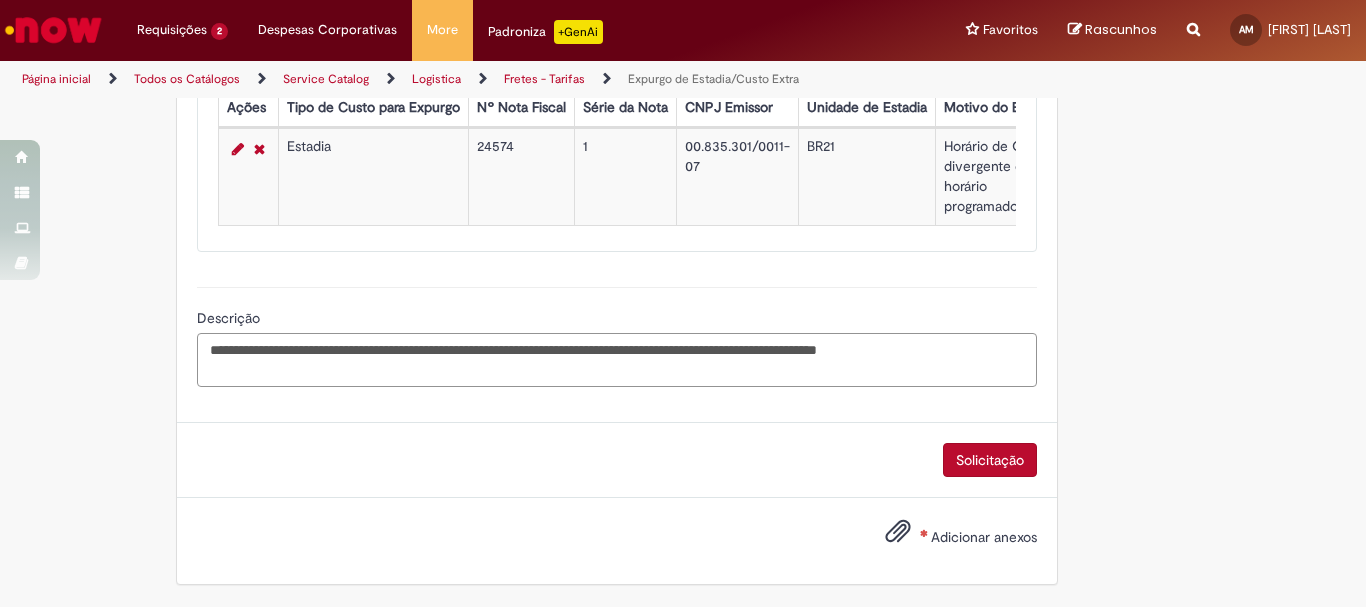 paste on "**********" 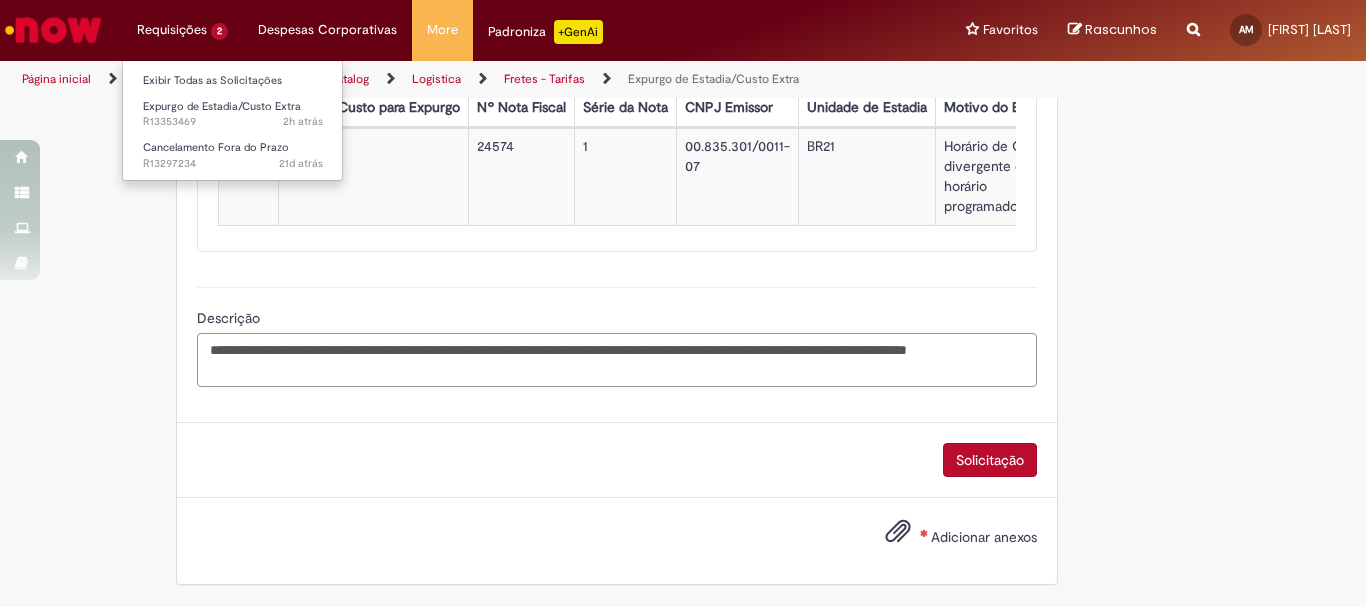 type on "**********" 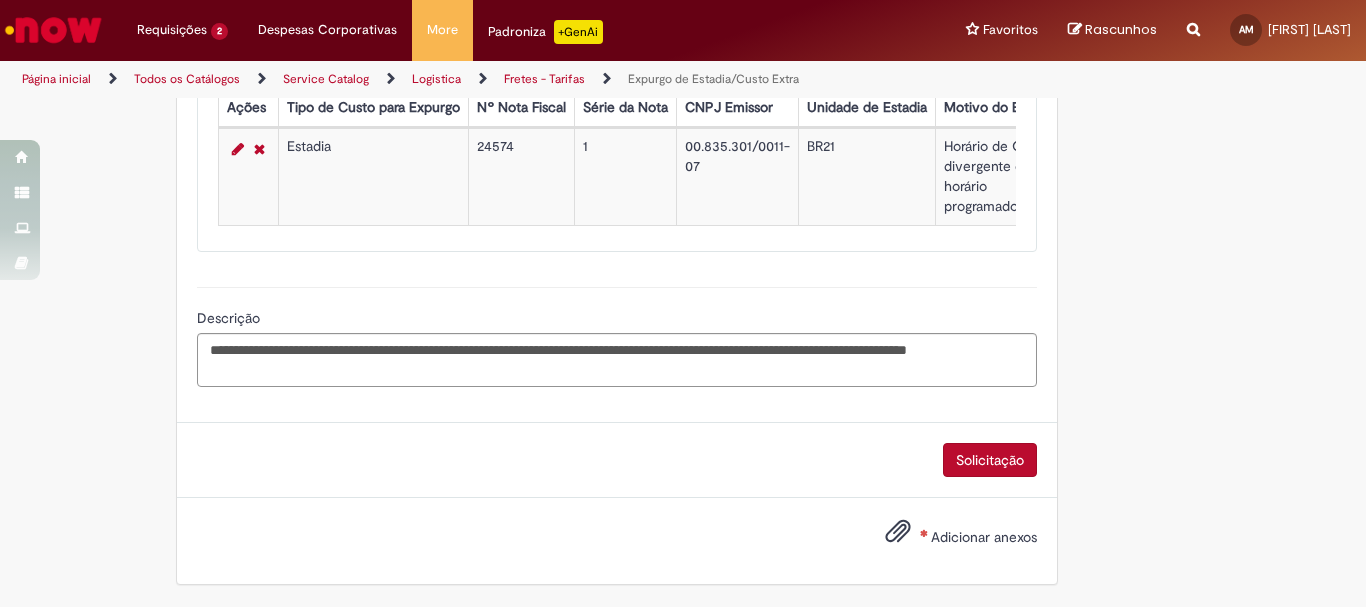 click on "Adicionar anexos" at bounding box center (984, 537) 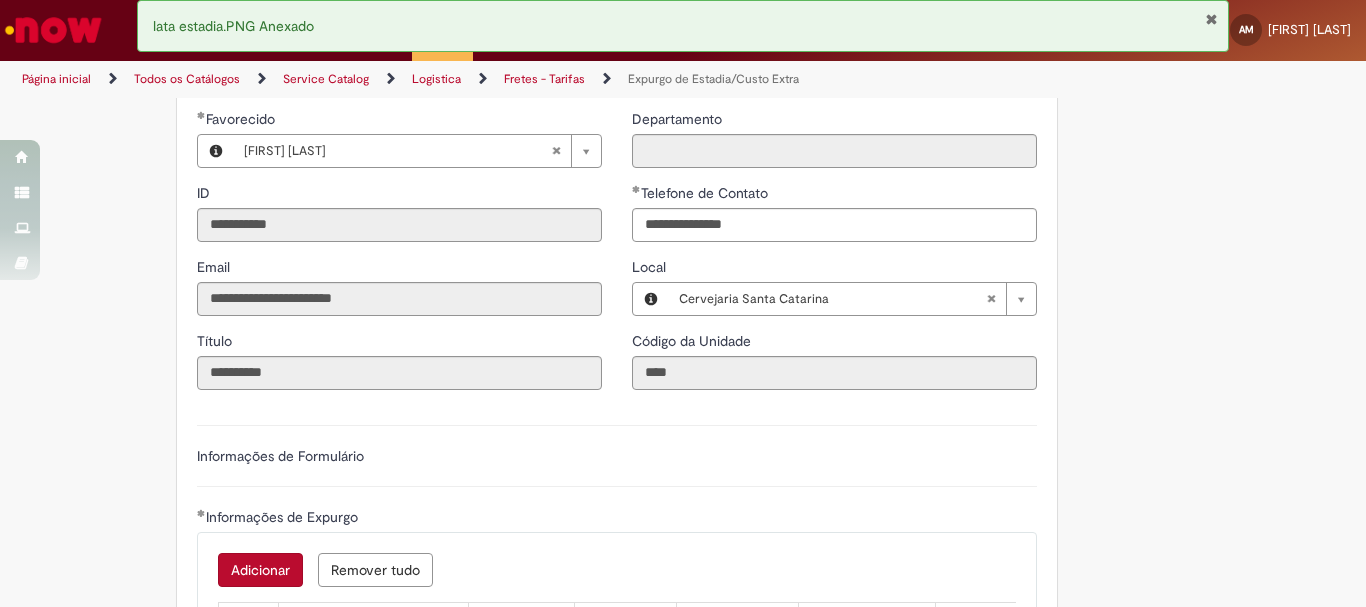 scroll, scrollTop: 822, scrollLeft: 0, axis: vertical 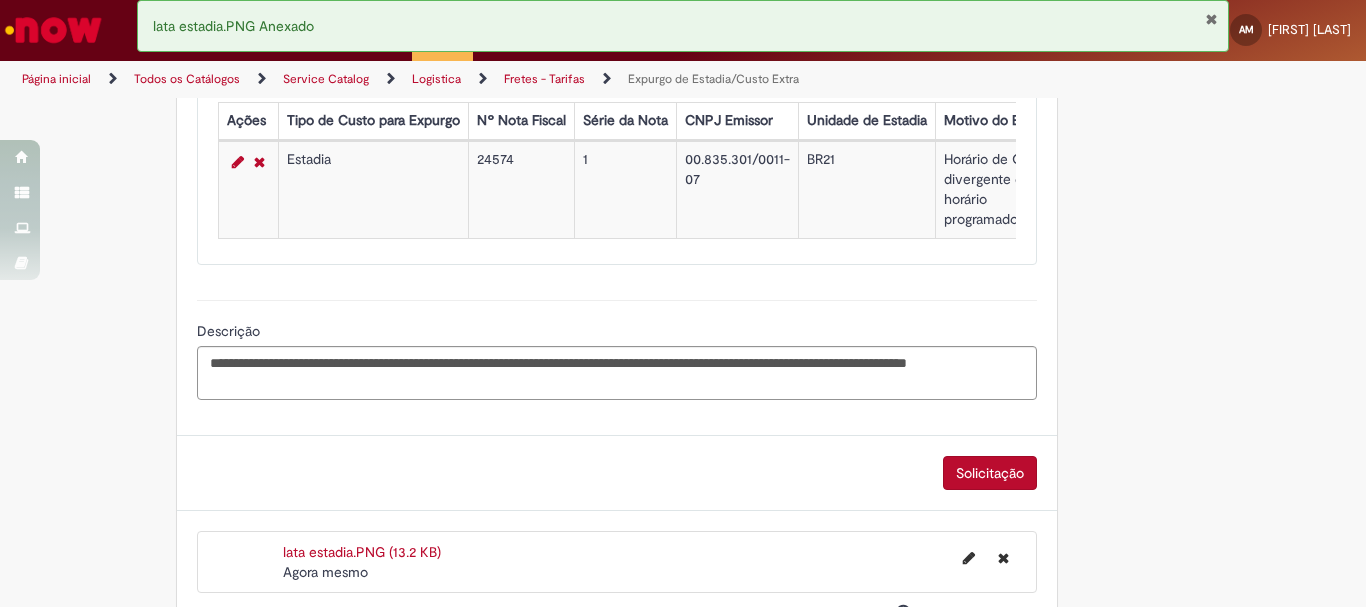 click on "Solicitação" at bounding box center [990, 473] 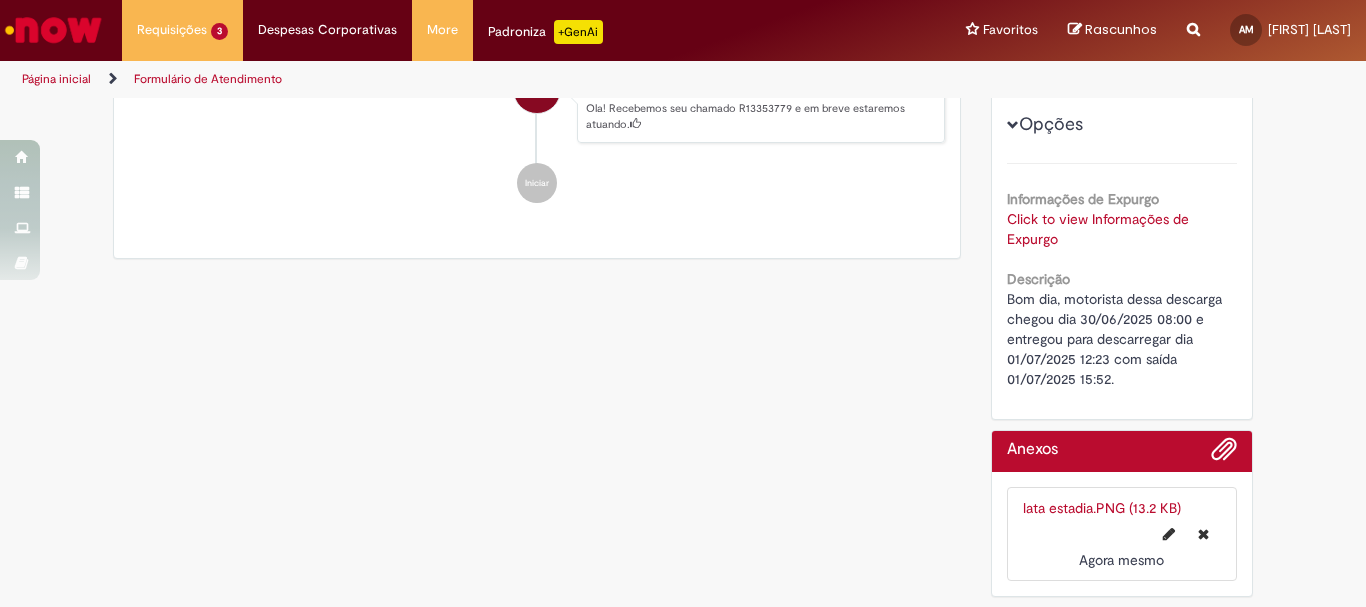 scroll, scrollTop: 0, scrollLeft: 0, axis: both 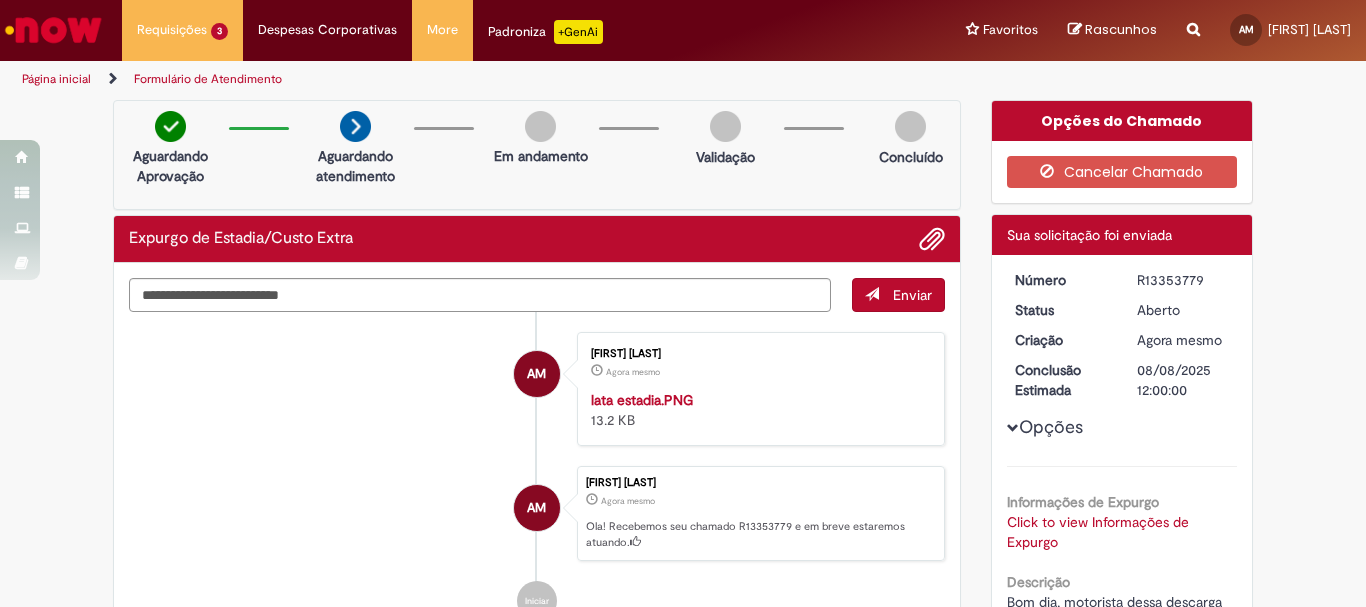 drag, startPoint x: 1131, startPoint y: 276, endPoint x: 1205, endPoint y: 276, distance: 74 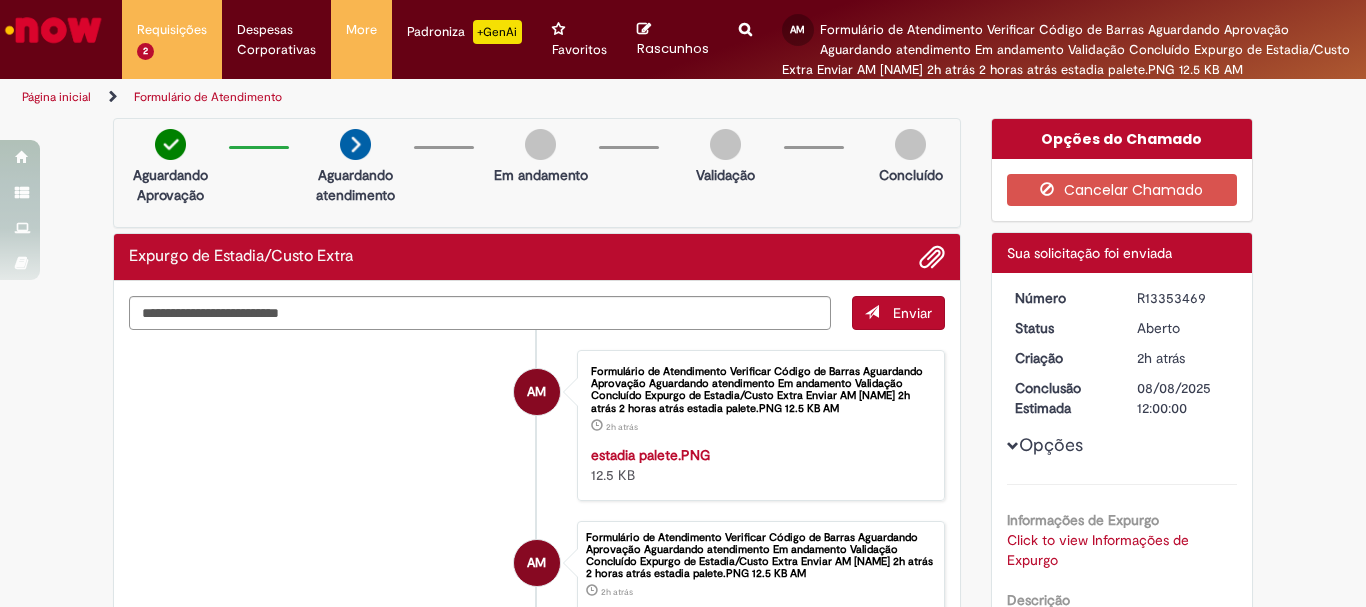 scroll, scrollTop: 0, scrollLeft: 0, axis: both 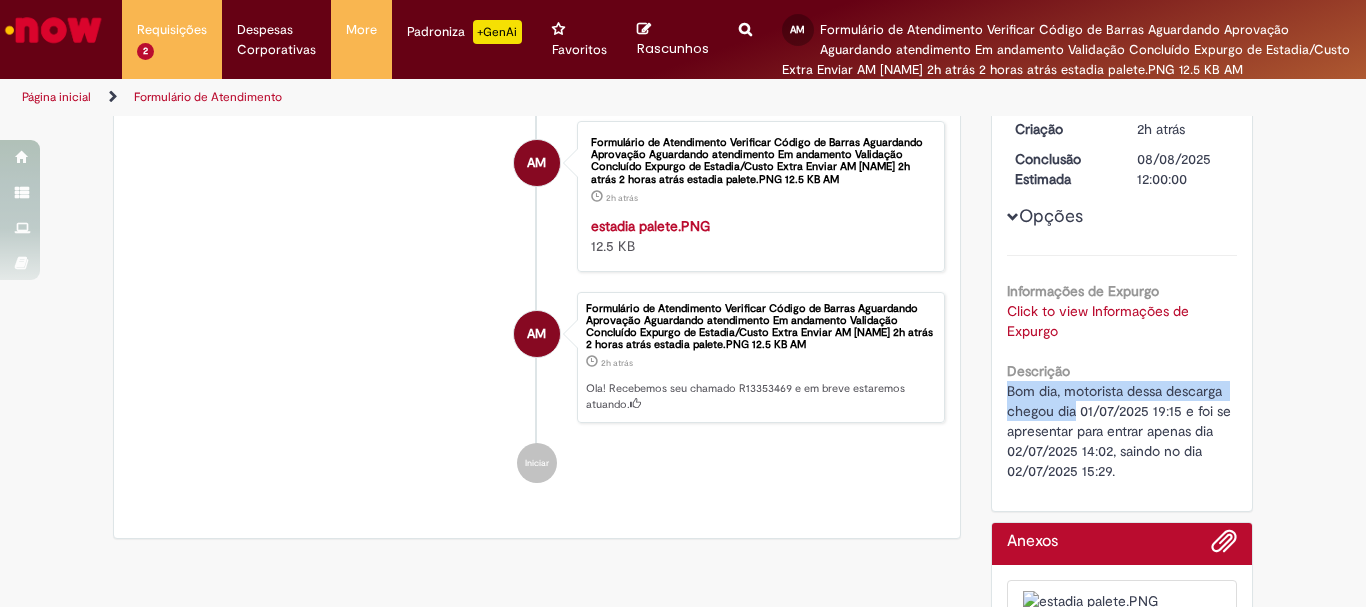 copy on "Bom dia, motorista dessa descarga chegou dia" 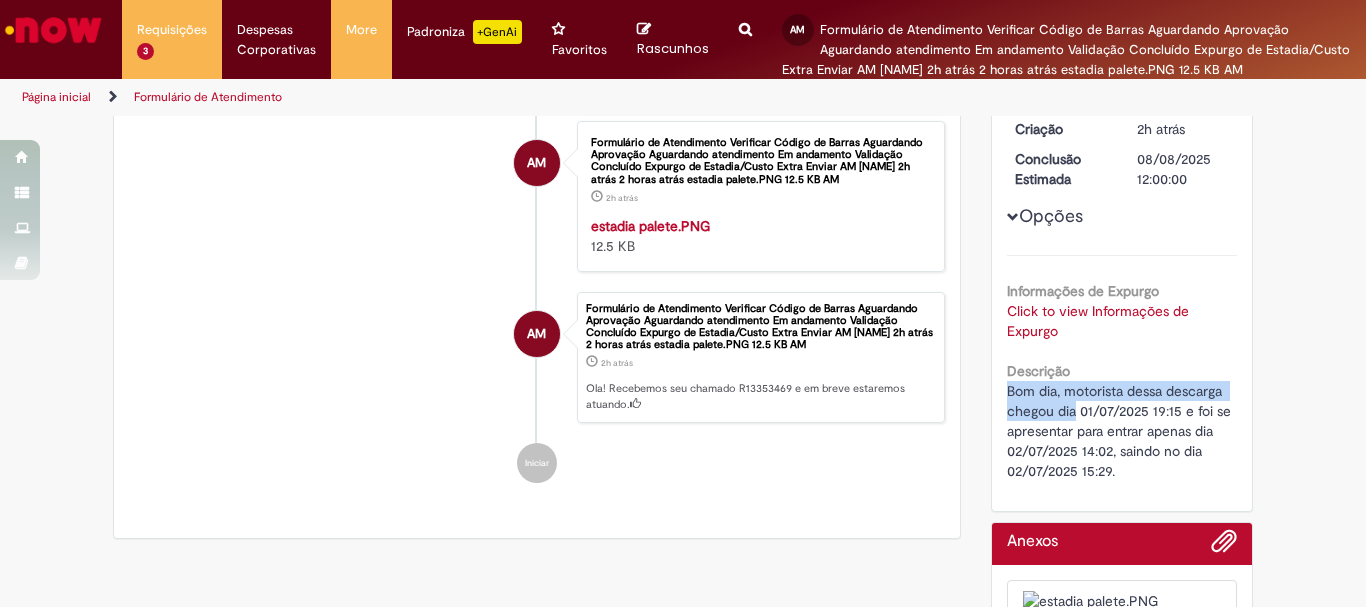 copy on "Bom dia, motorista dessa descarga chegou dia" 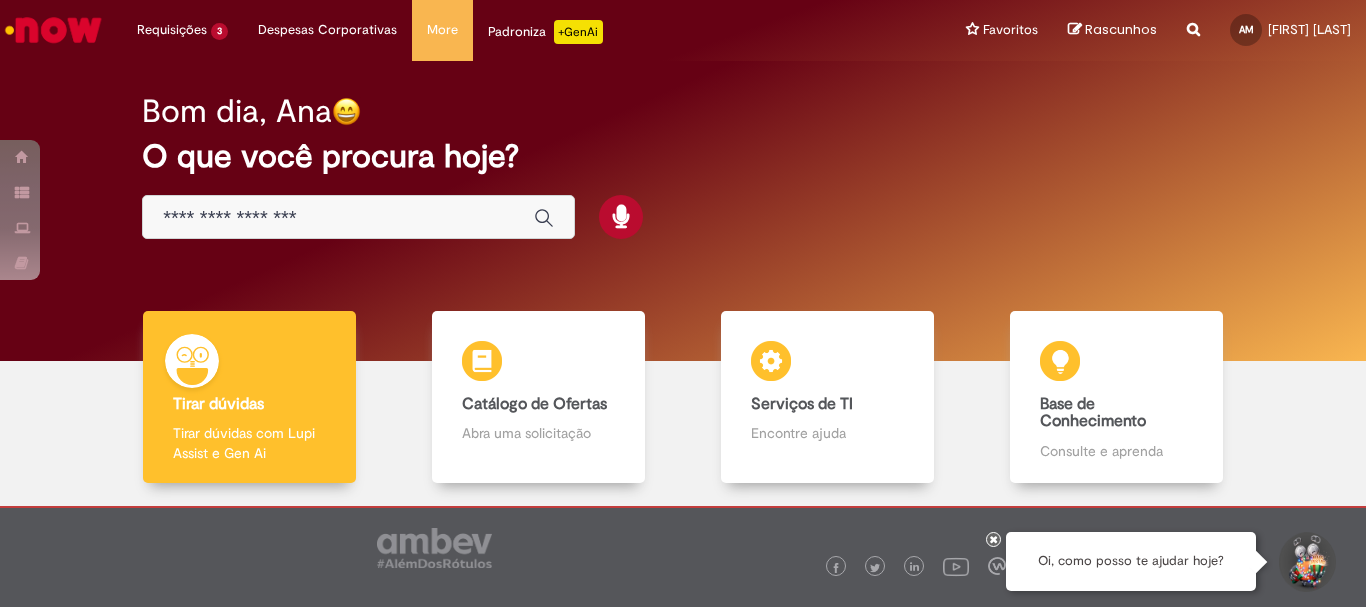 scroll, scrollTop: 0, scrollLeft: 0, axis: both 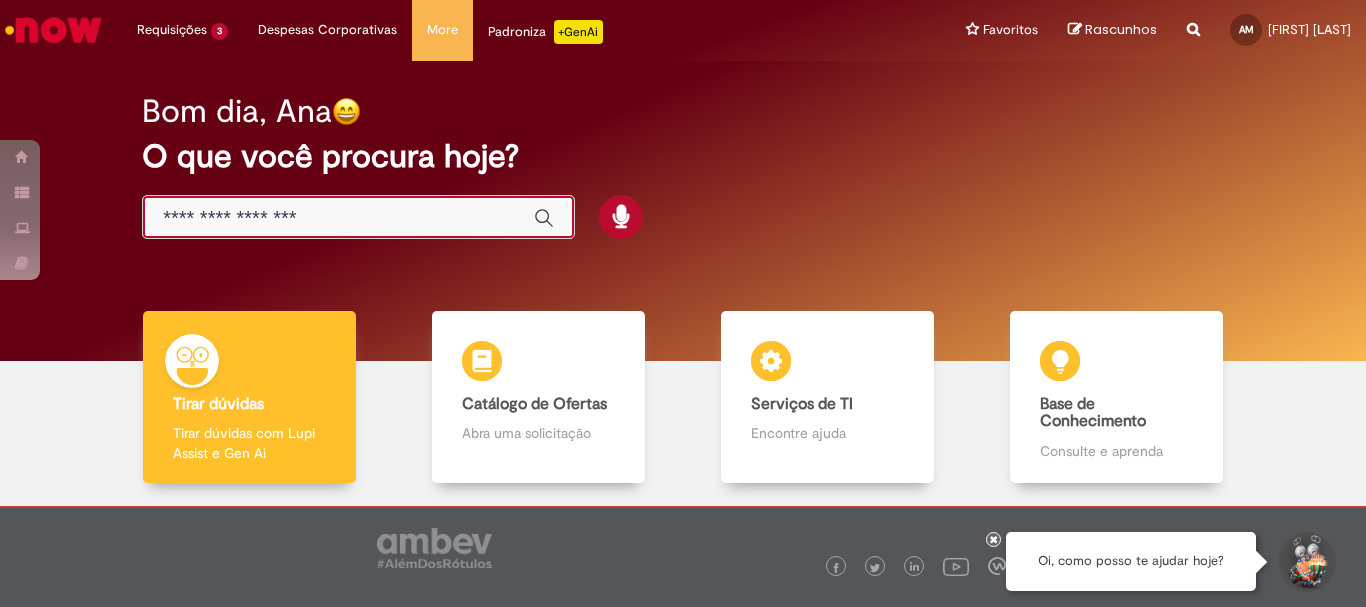click at bounding box center (338, 218) 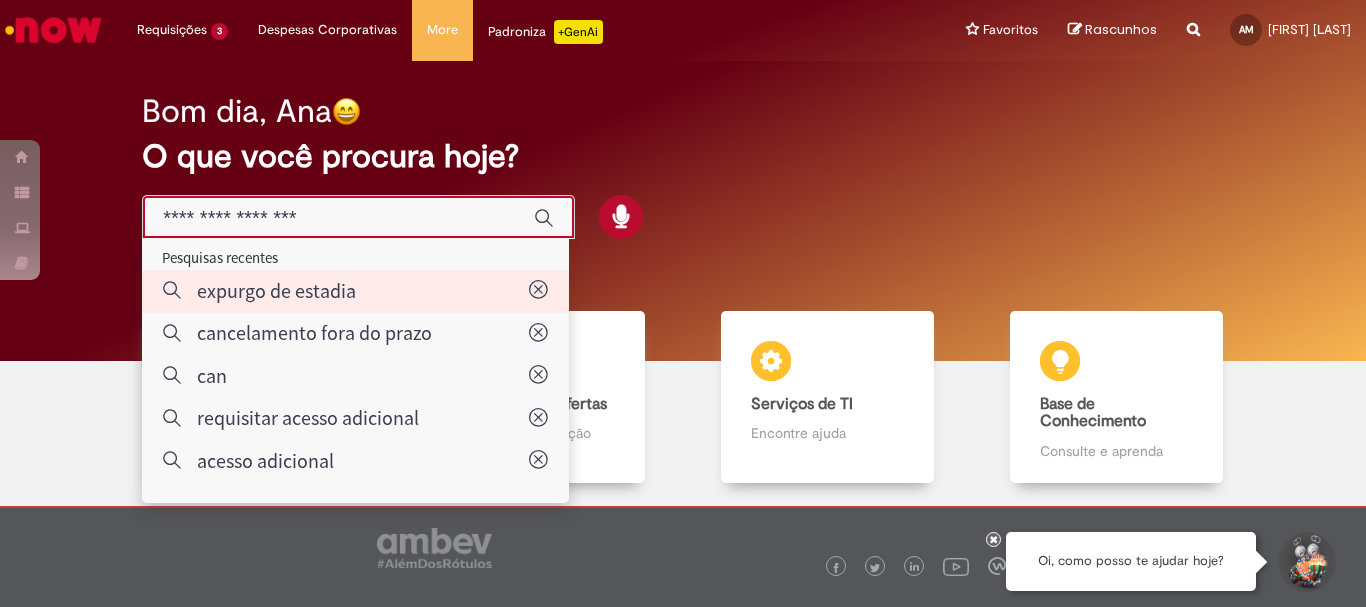 type on "**********" 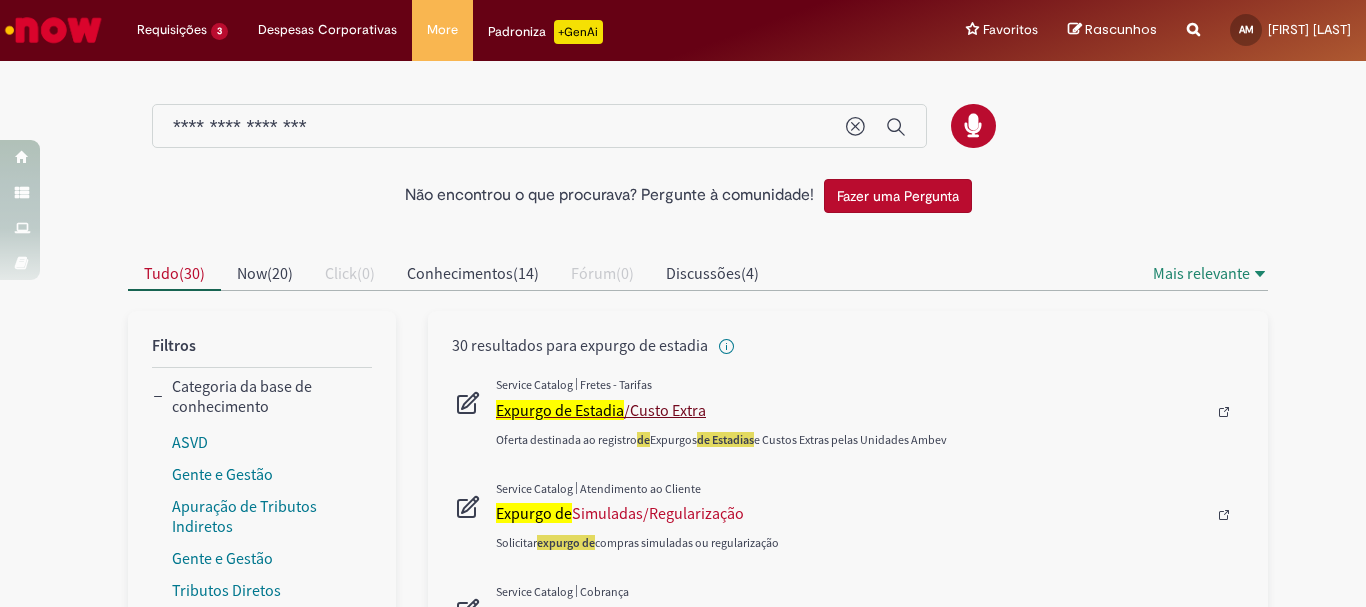 click on "Expurgo de Estadia" at bounding box center (560, 410) 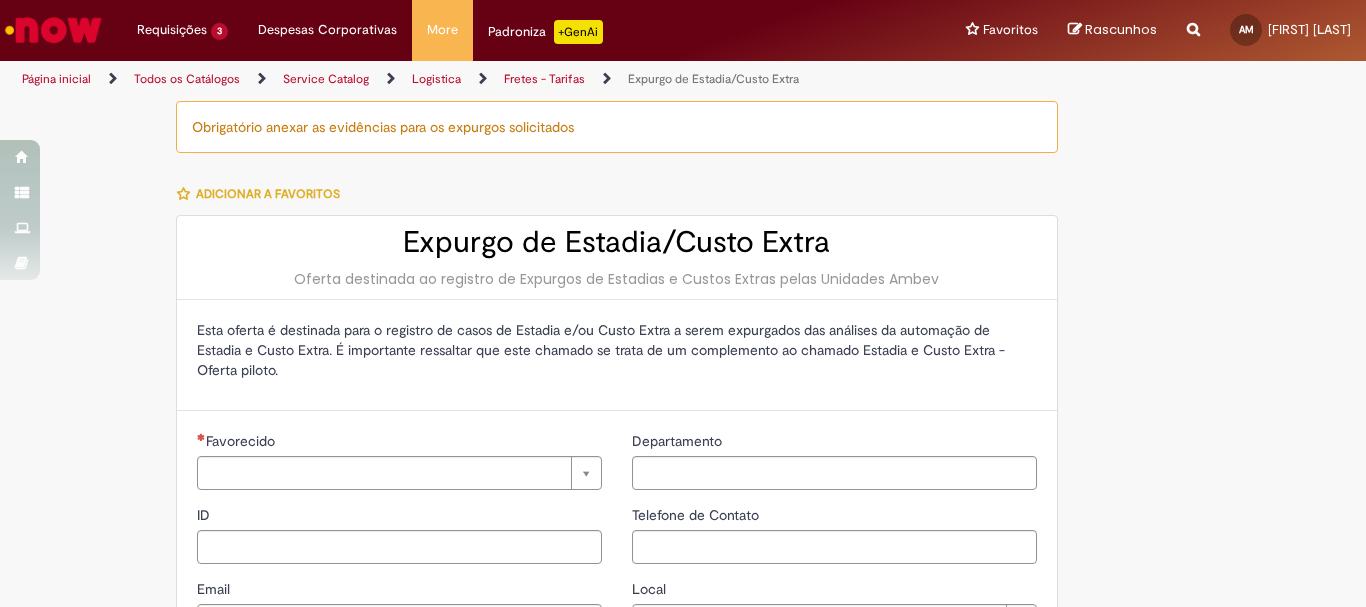 type on "**********" 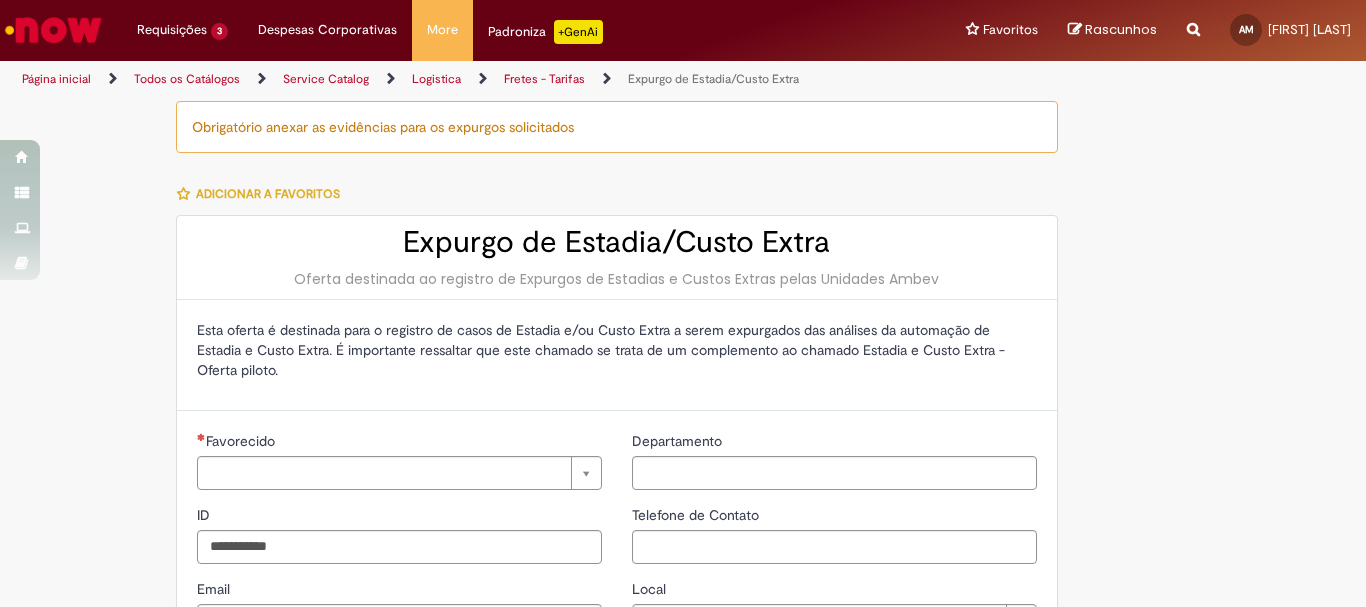 type on "**********" 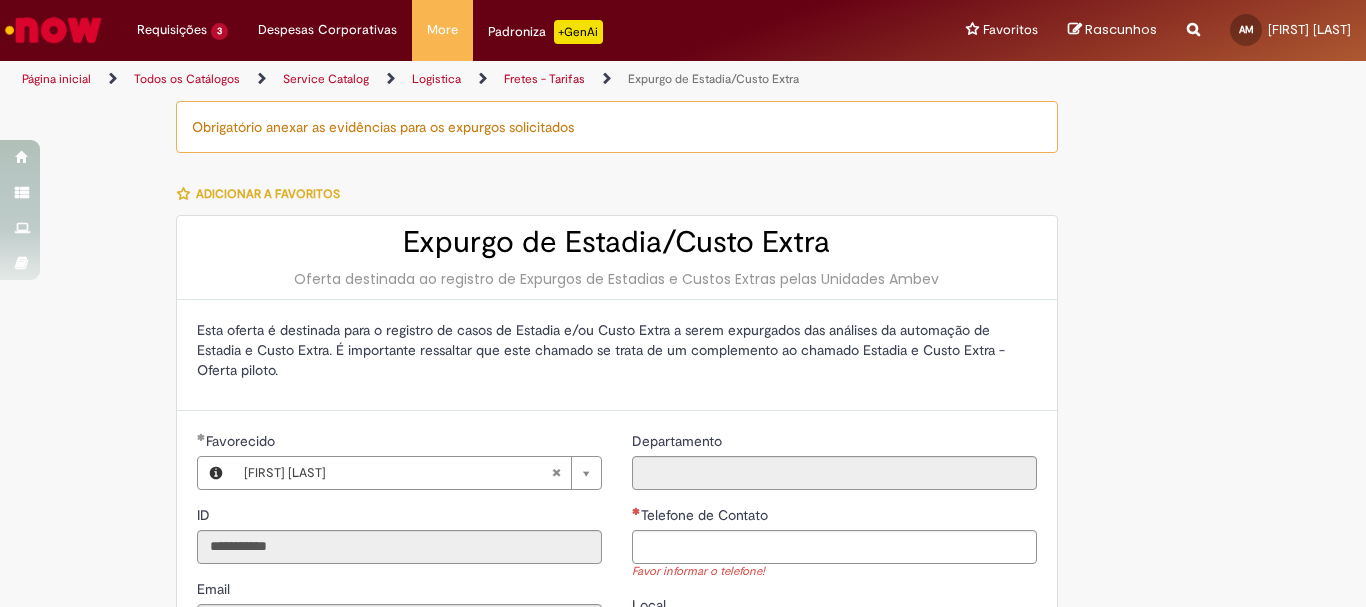 scroll, scrollTop: 200, scrollLeft: 0, axis: vertical 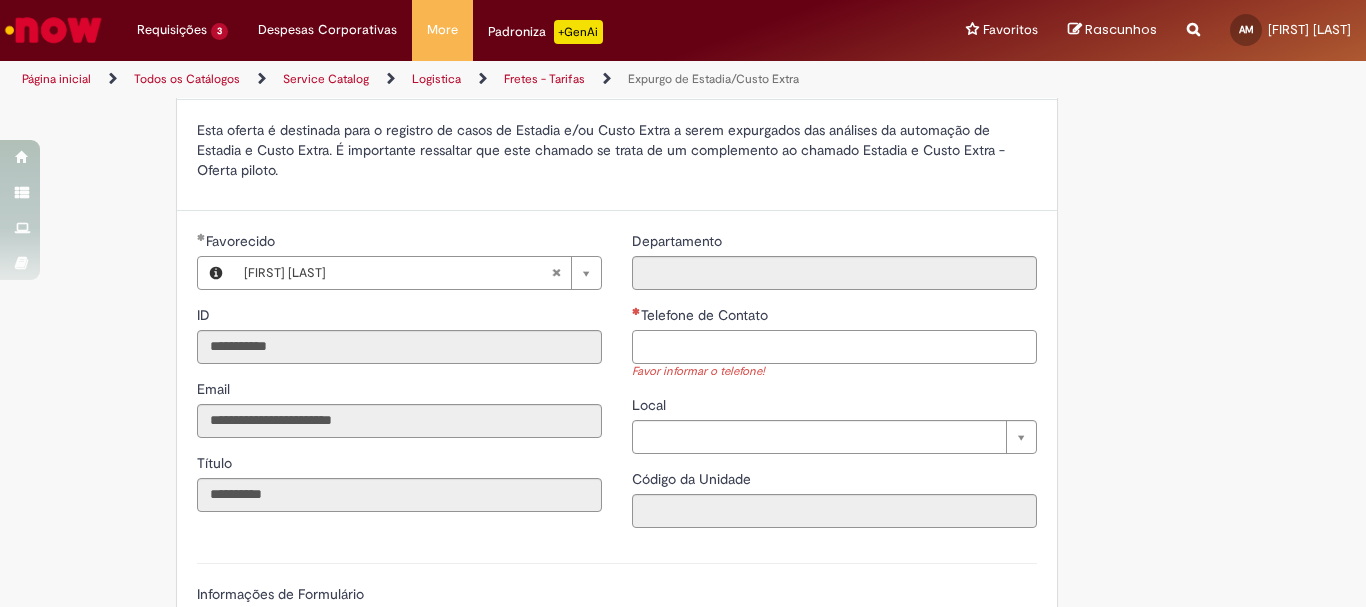 click on "Telefone de Contato" at bounding box center [834, 347] 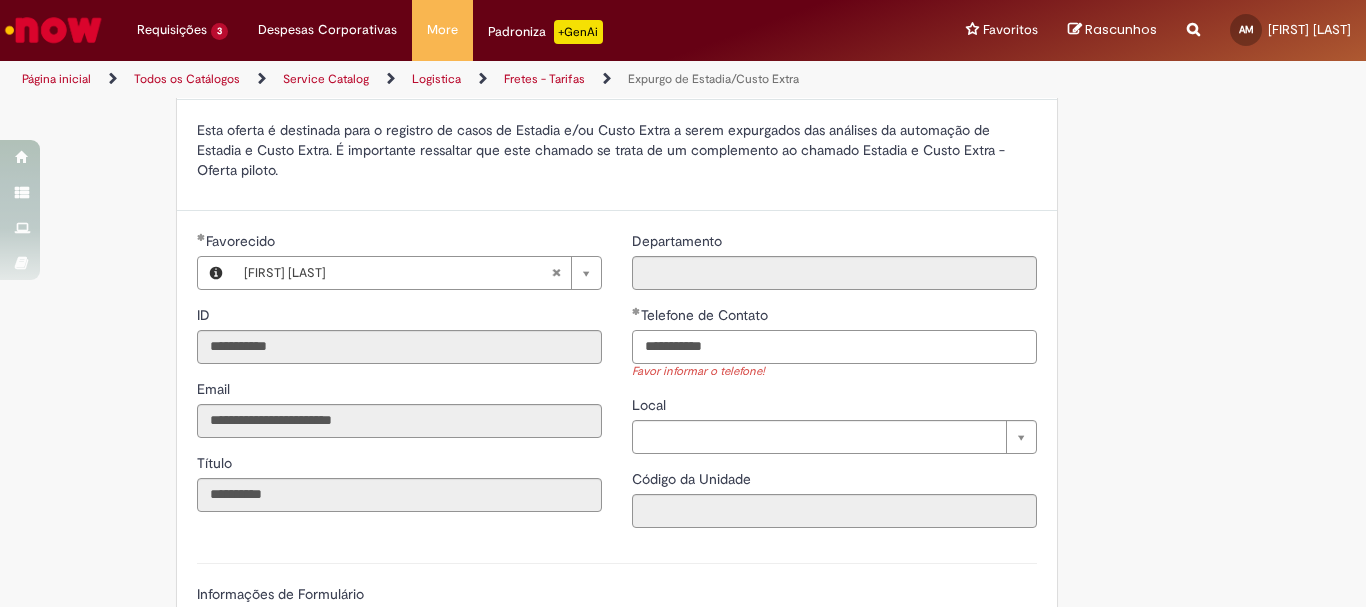 scroll, scrollTop: 400, scrollLeft: 0, axis: vertical 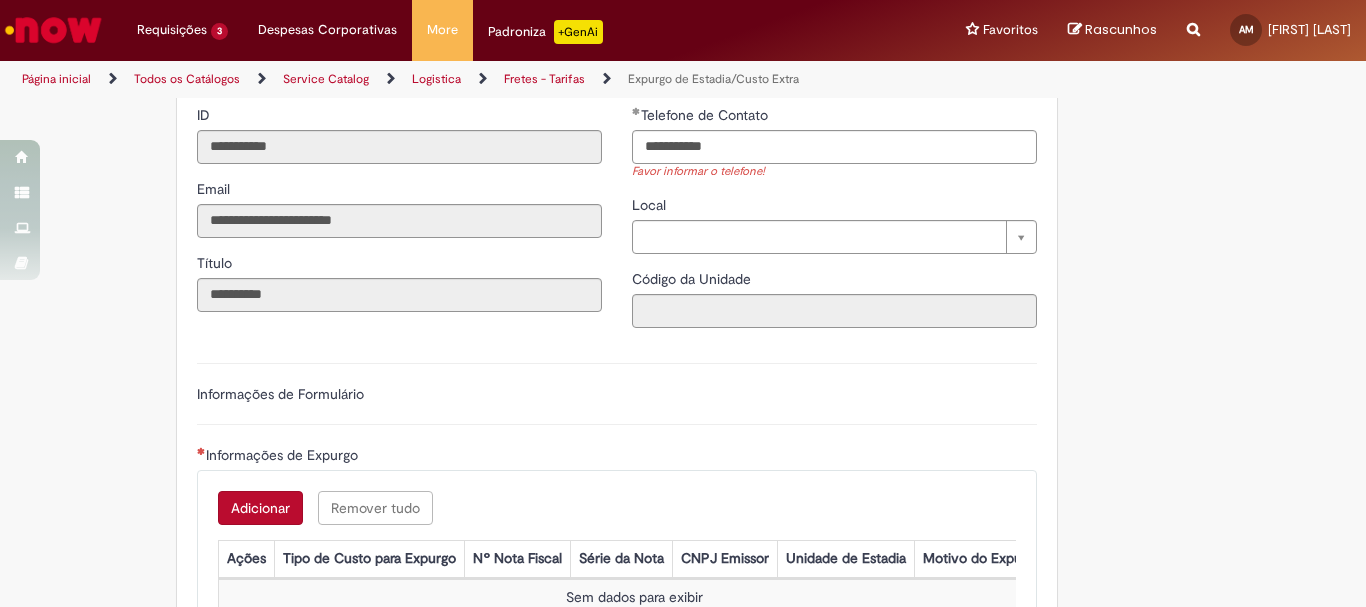 type on "**********" 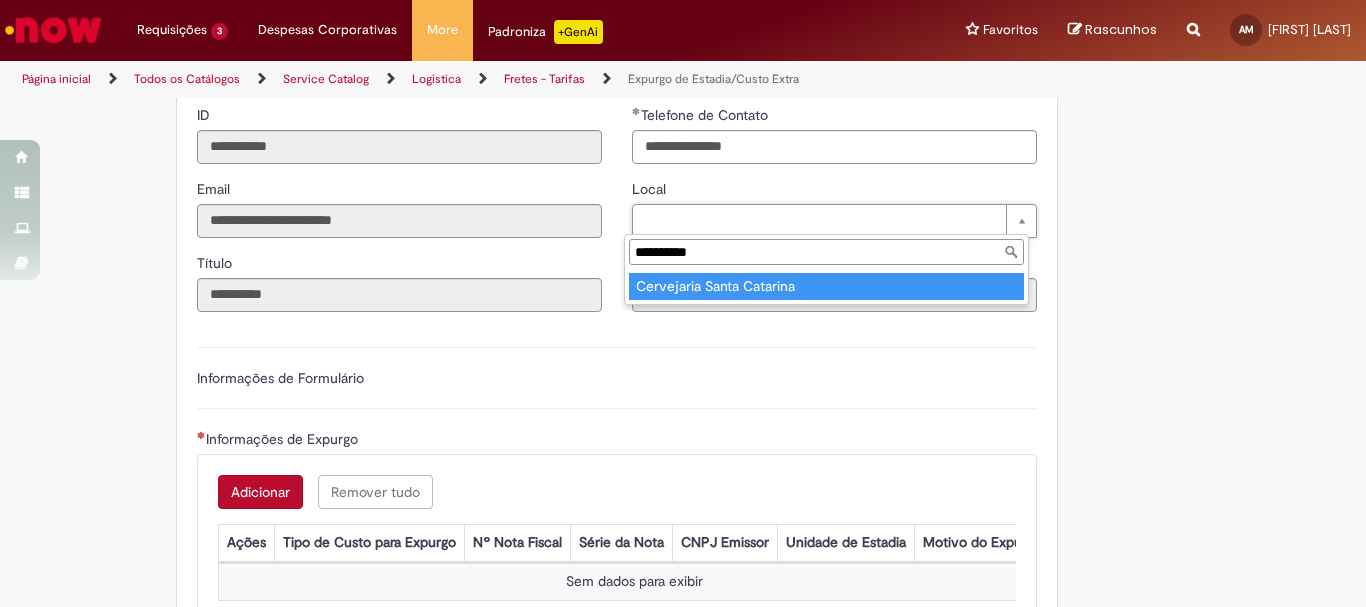type on "**********" 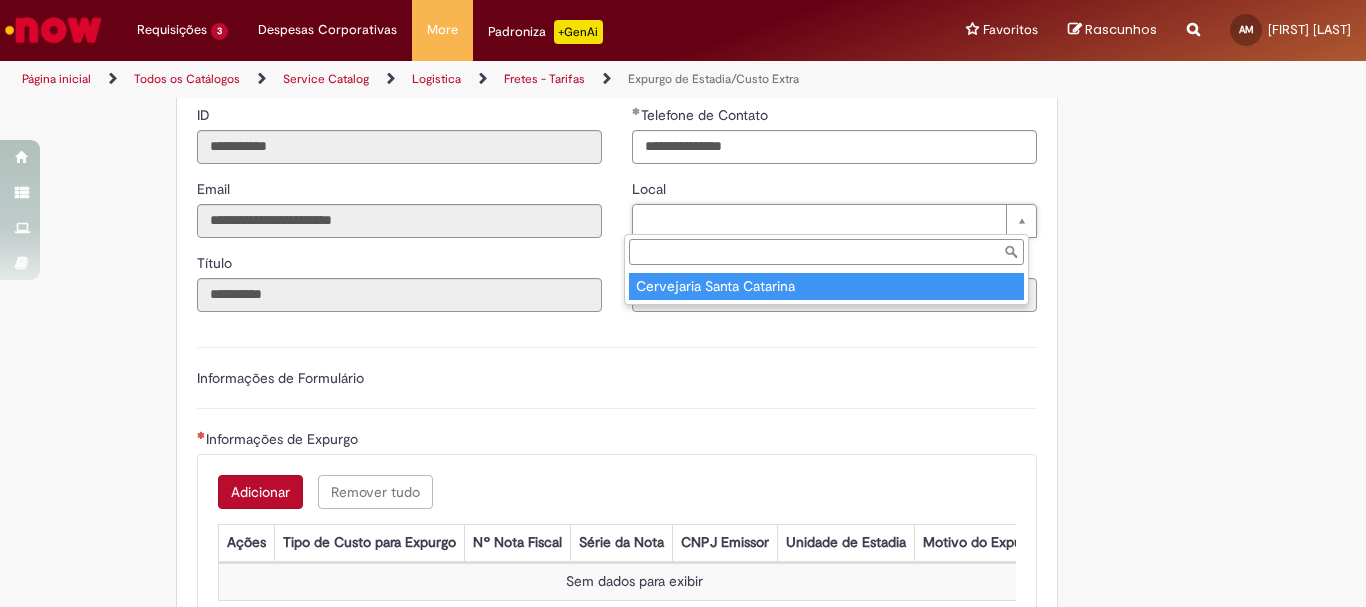 type on "****" 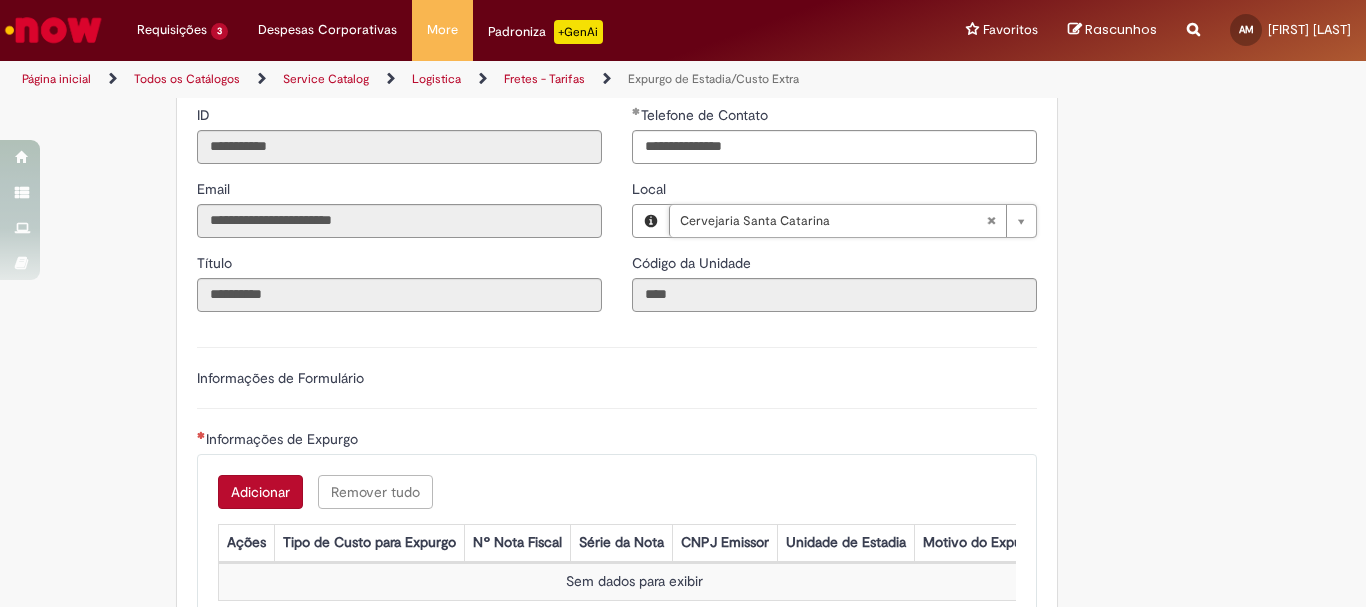 scroll, scrollTop: 700, scrollLeft: 0, axis: vertical 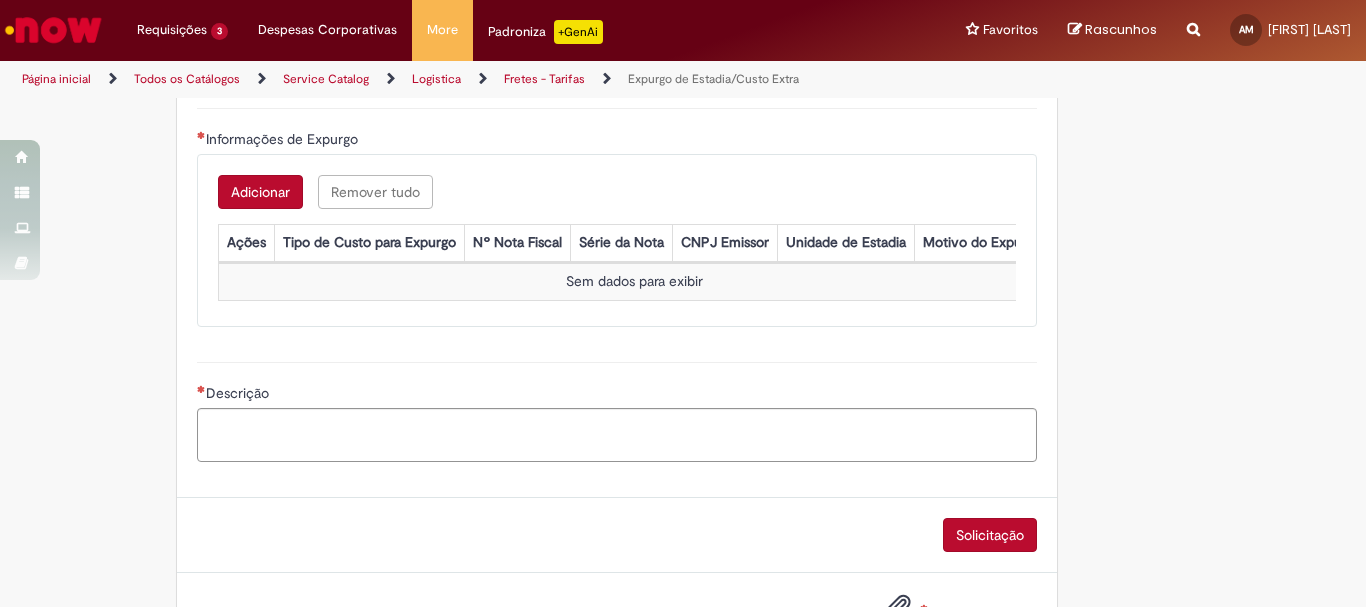 click on "Adicionar" at bounding box center [260, 192] 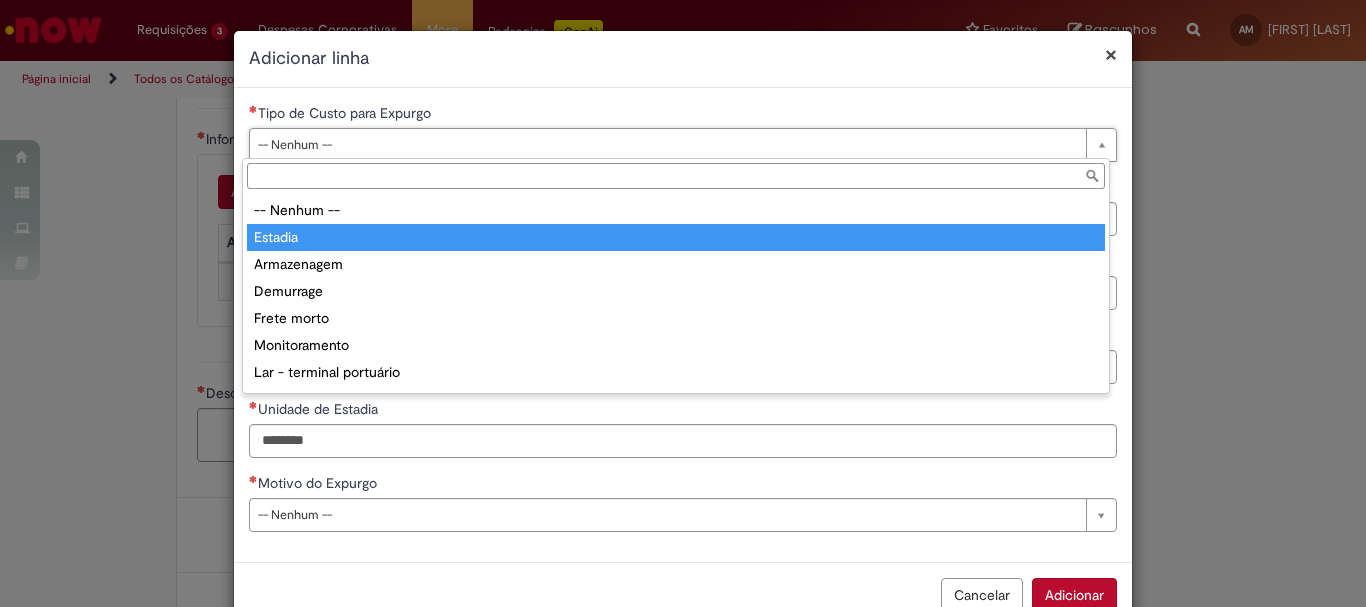 type on "*******" 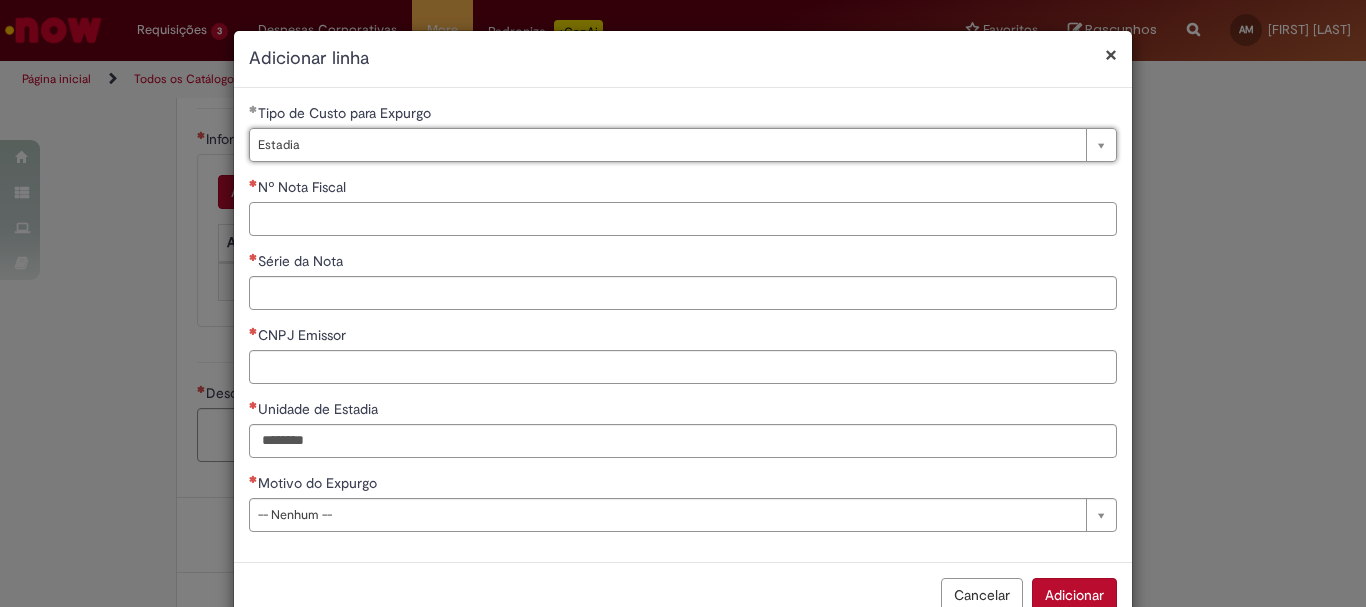 click on "Nº Nota Fiscal" at bounding box center [683, 219] 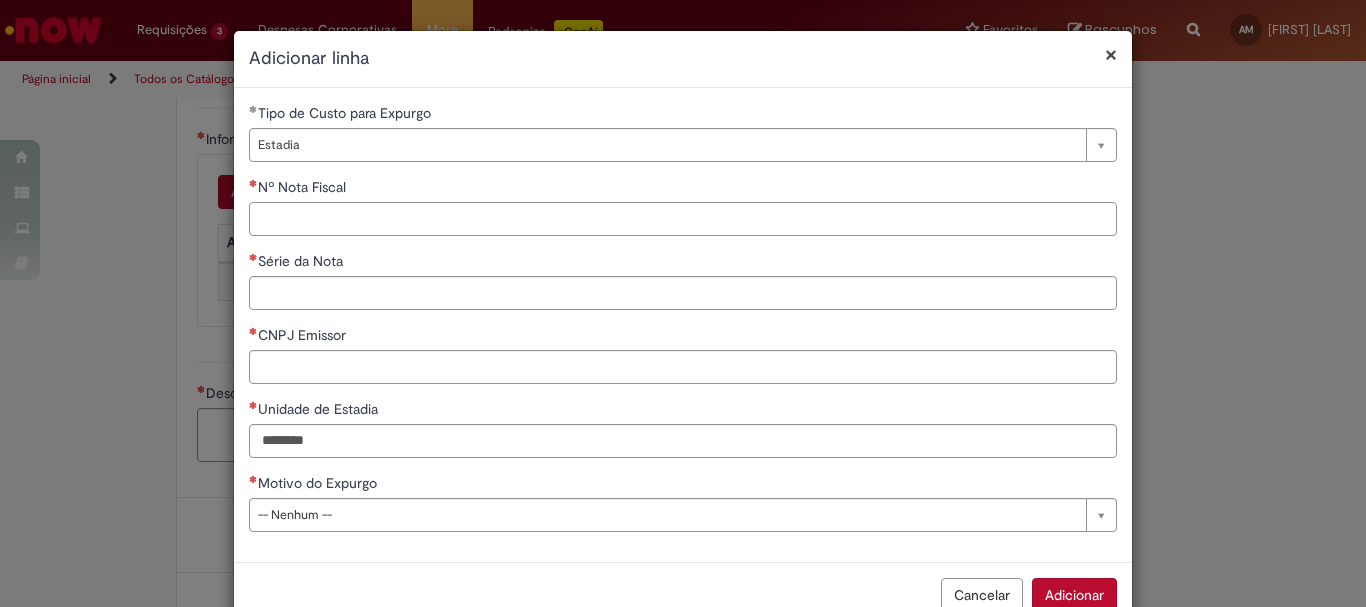 paste on "*******" 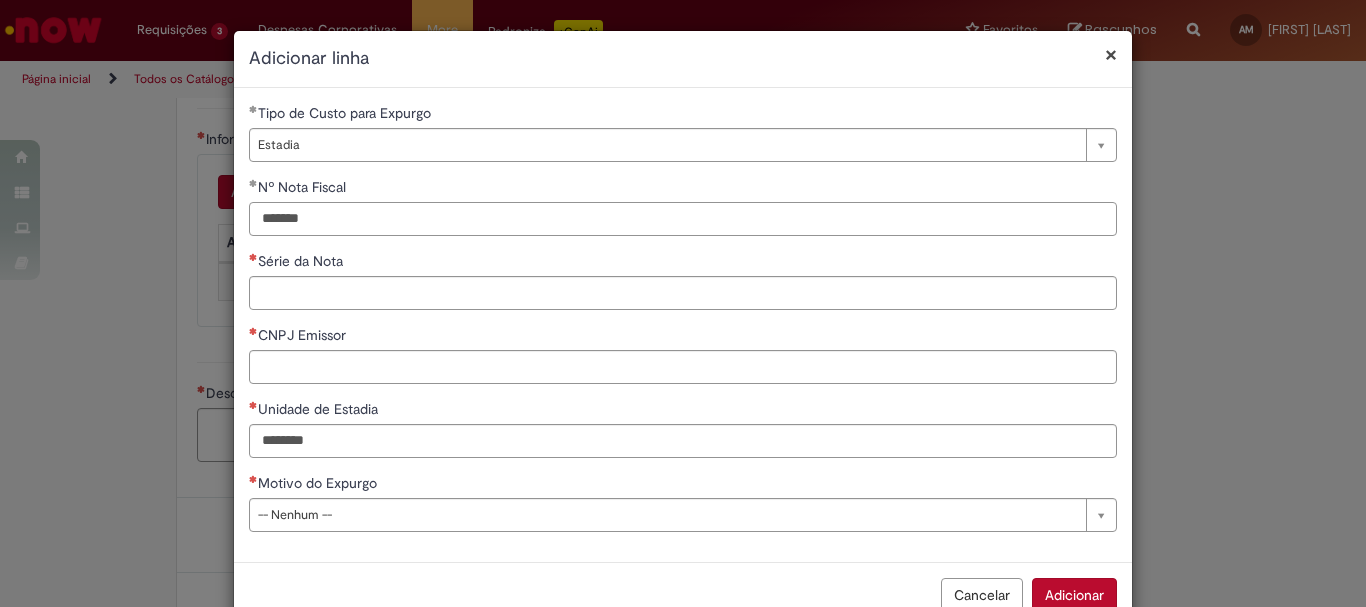 type on "*******" 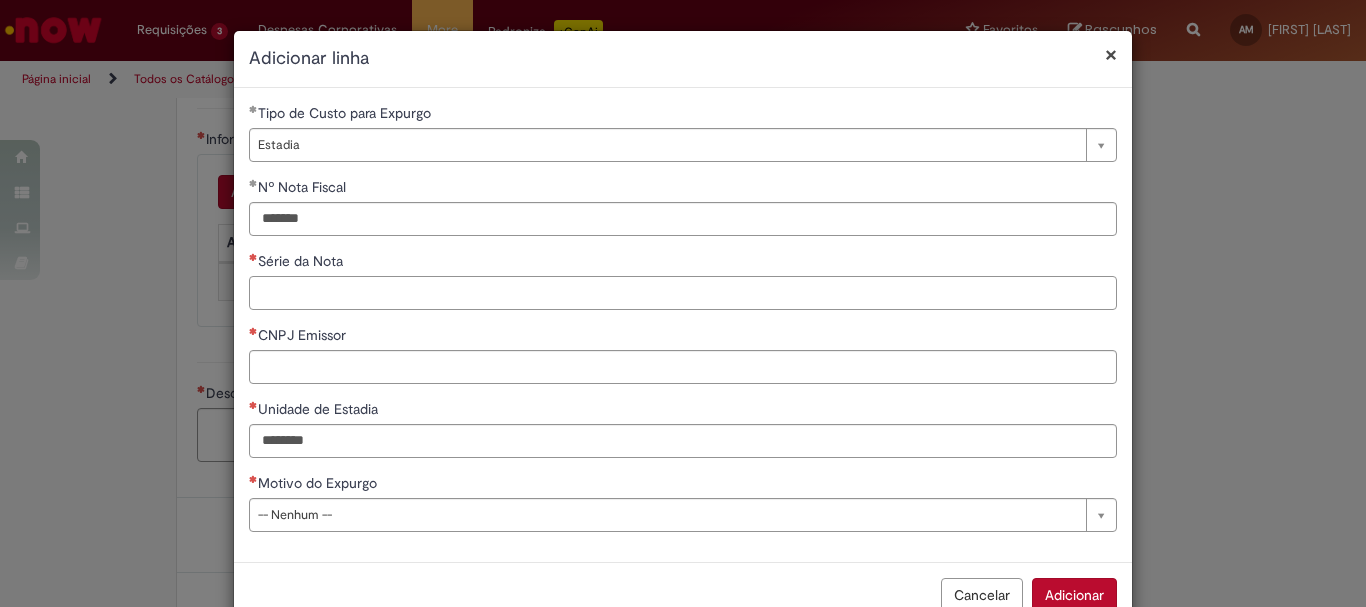 click on "Série da Nota" at bounding box center [683, 293] 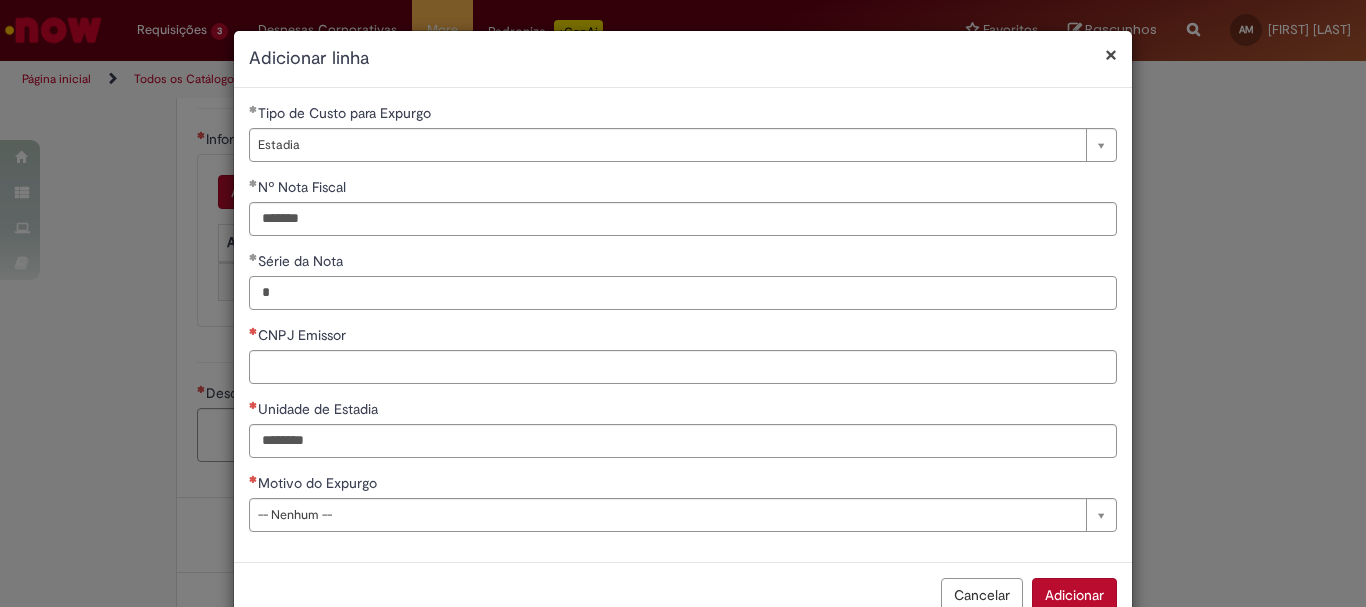 type on "*" 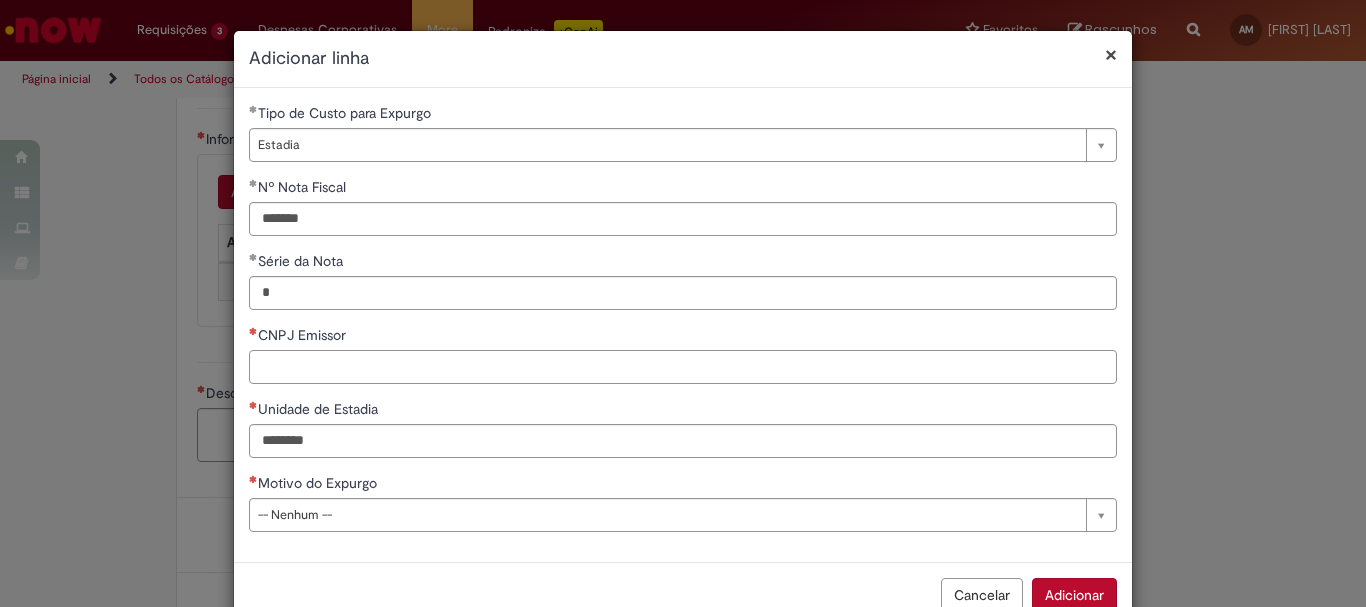 click on "CNPJ Emissor" at bounding box center (683, 367) 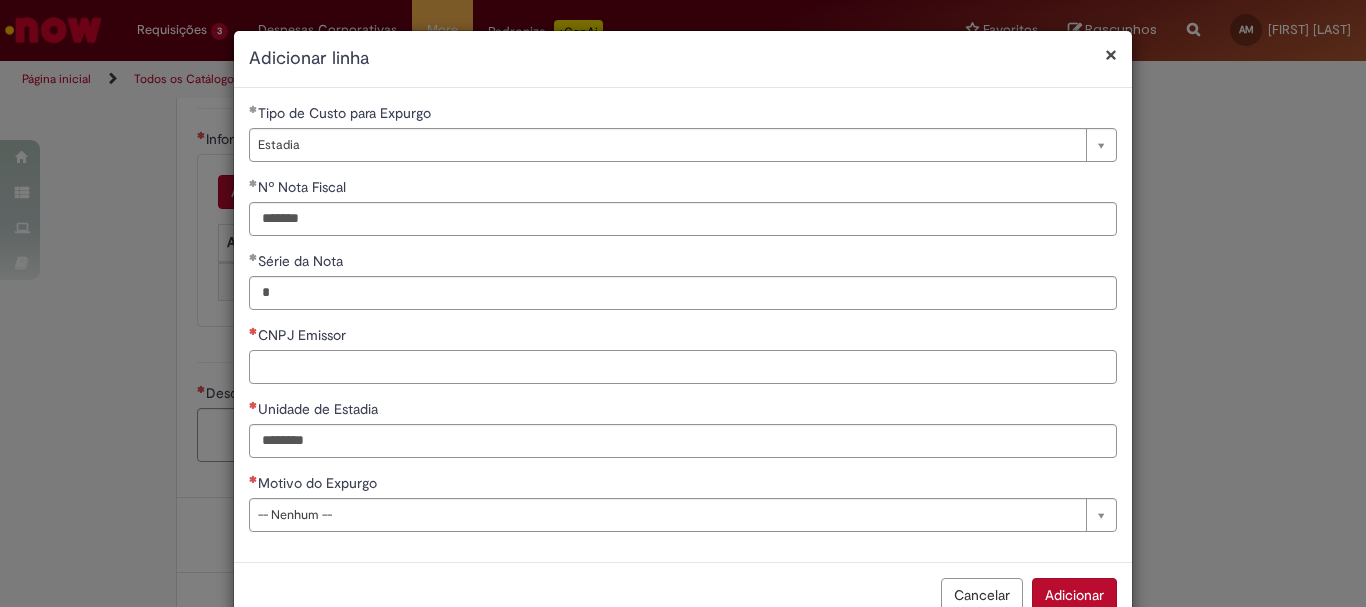 paste on "**********" 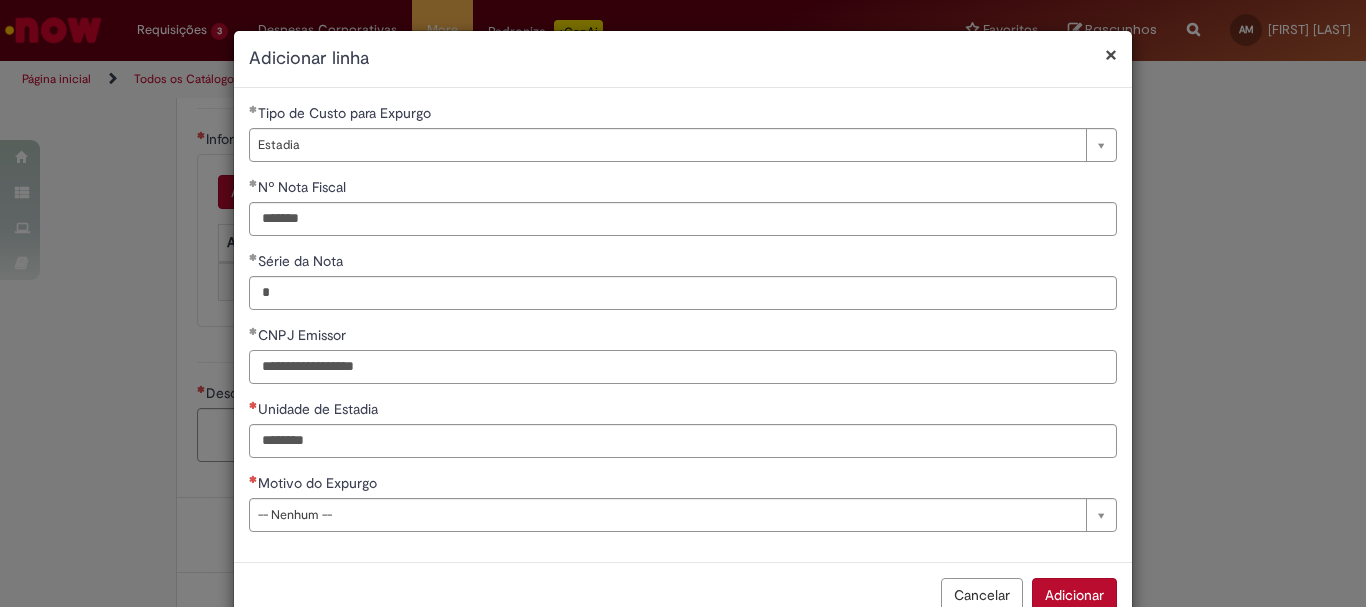 type on "**********" 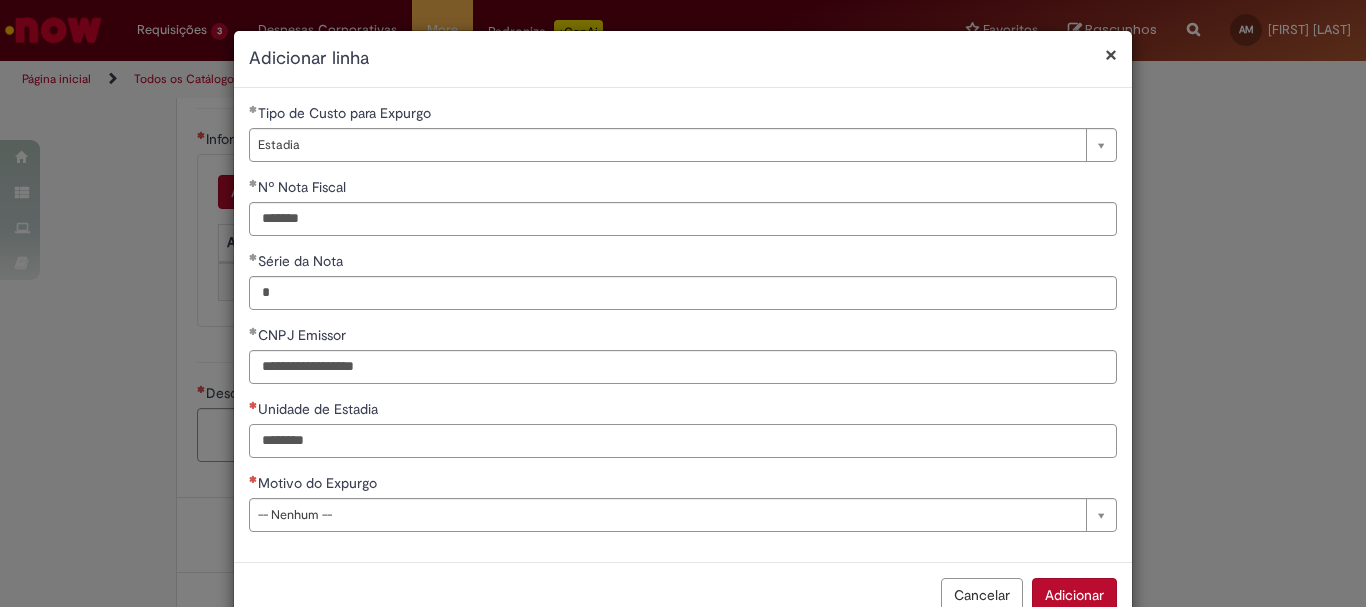 click on "Unidade de Estadia" at bounding box center (683, 441) 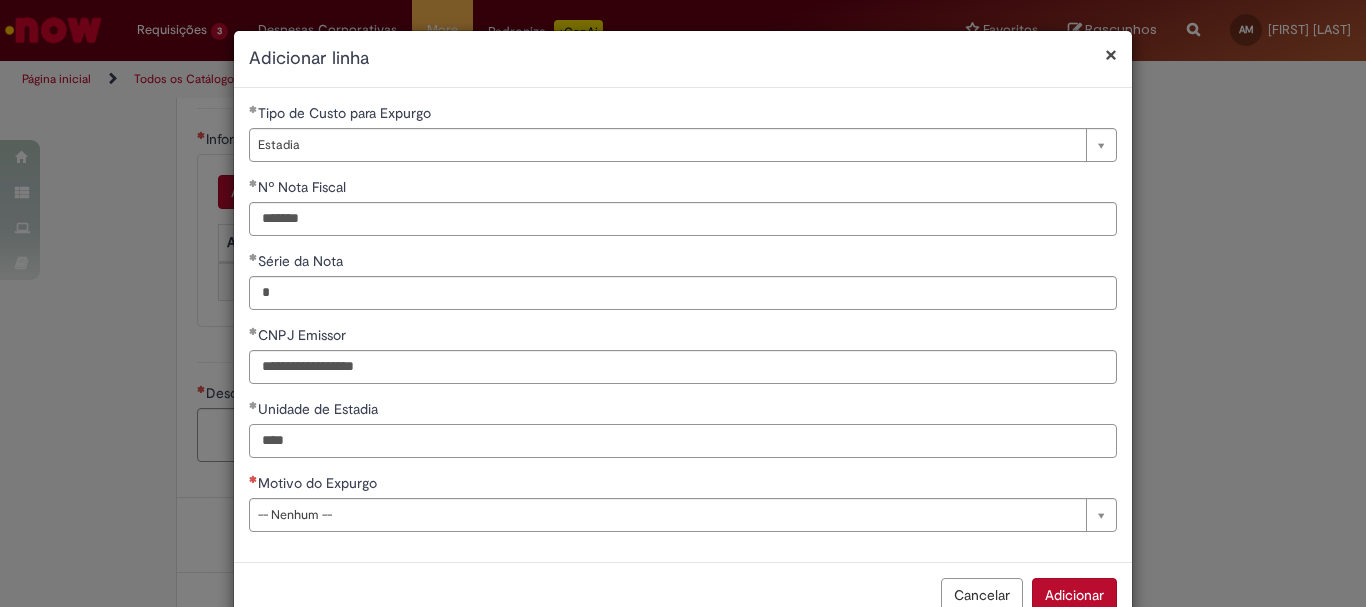 type on "****" 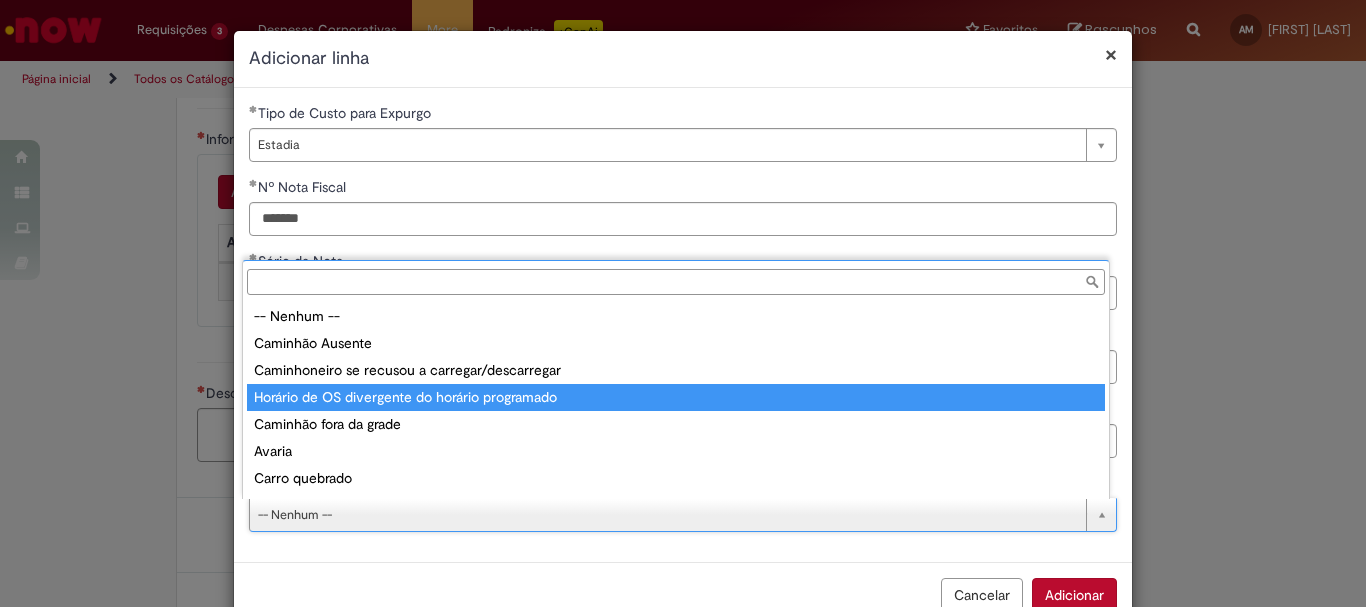 type on "**********" 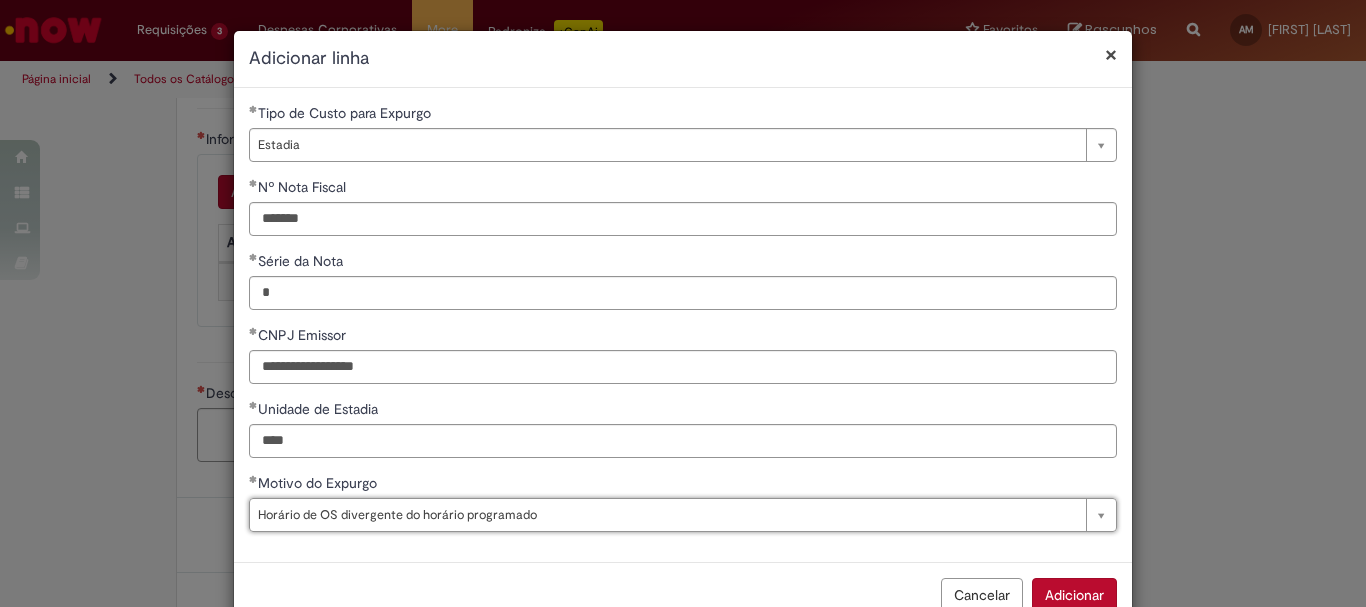 scroll, scrollTop: 51, scrollLeft: 0, axis: vertical 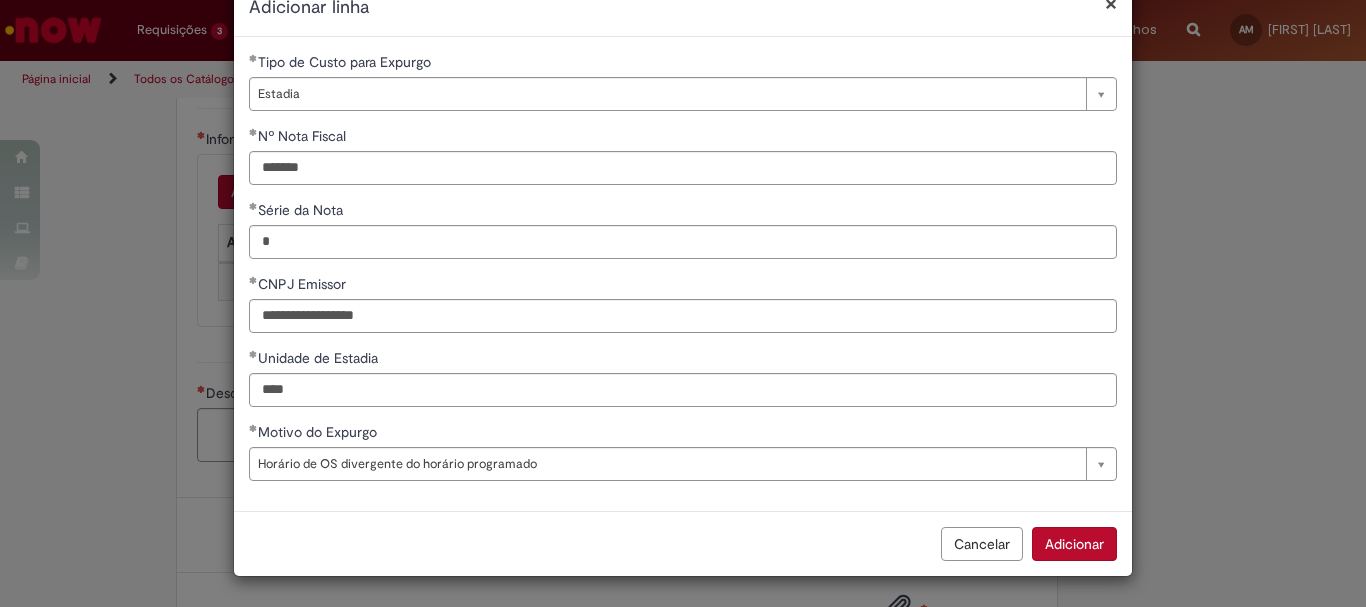 click on "Adicionar" at bounding box center [1074, 544] 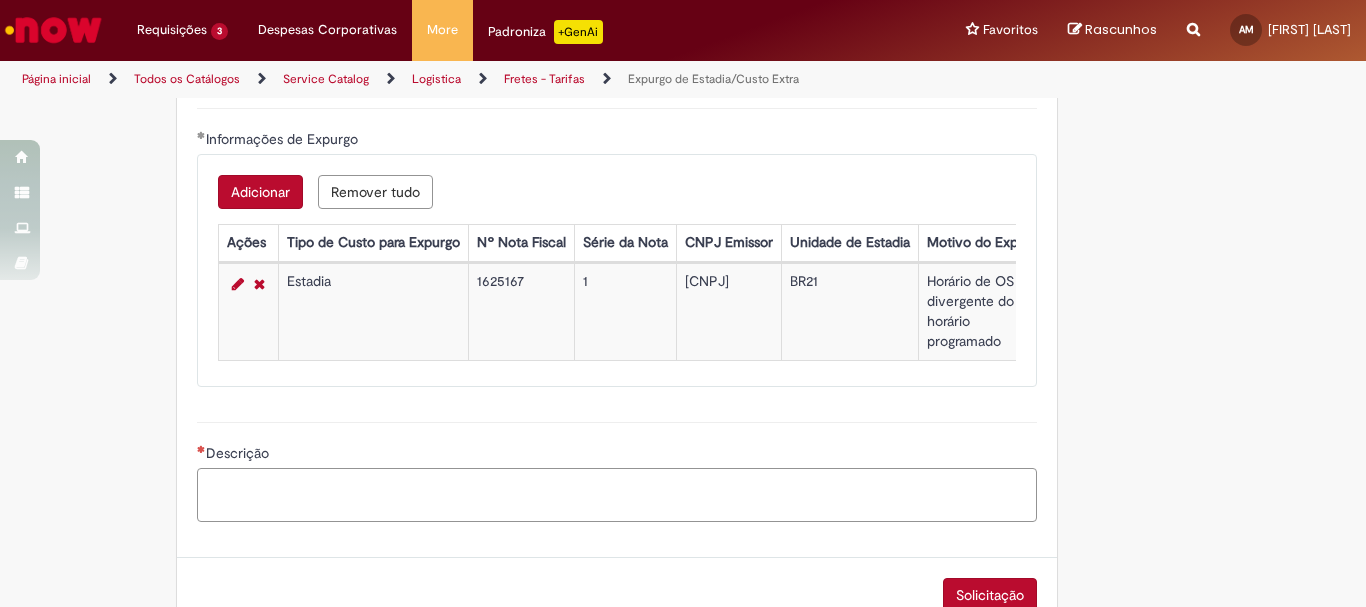 click on "Descrição" at bounding box center (617, 495) 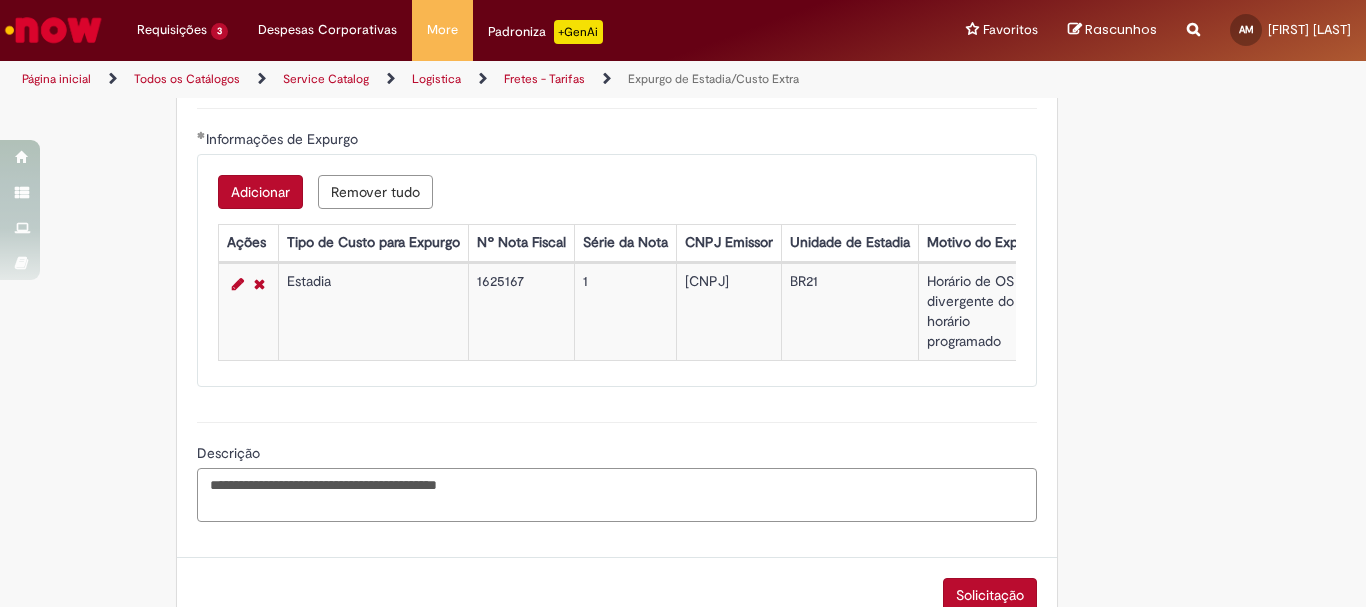 paste on "*********" 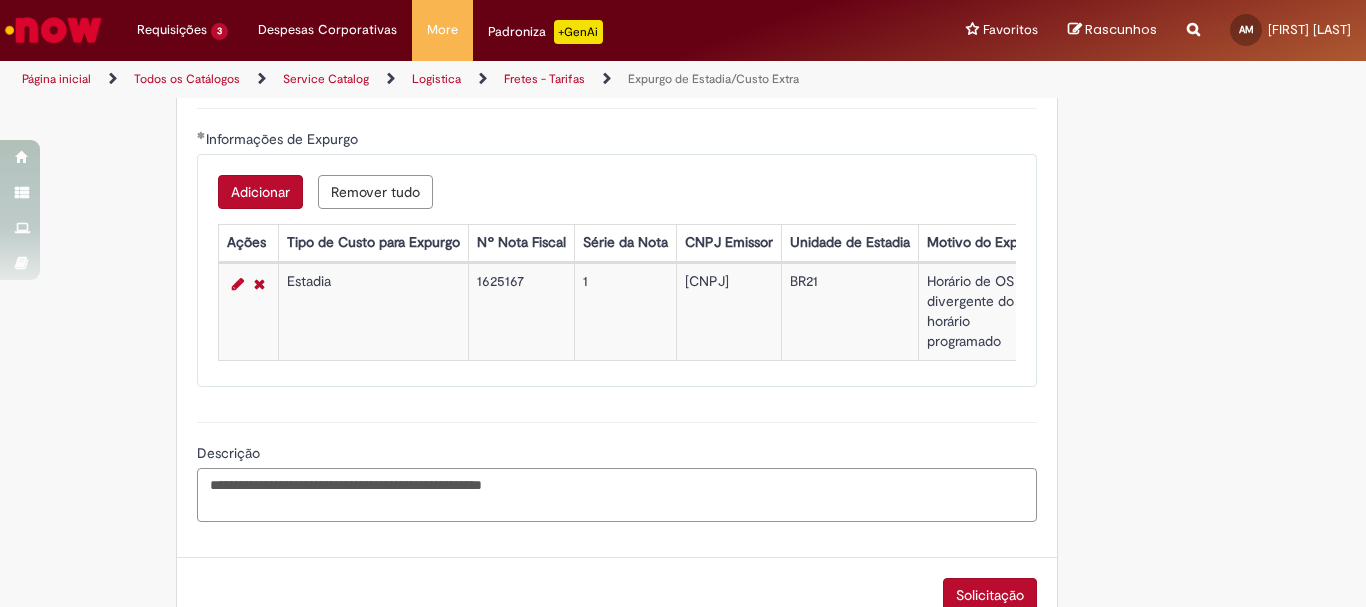 paste on "******" 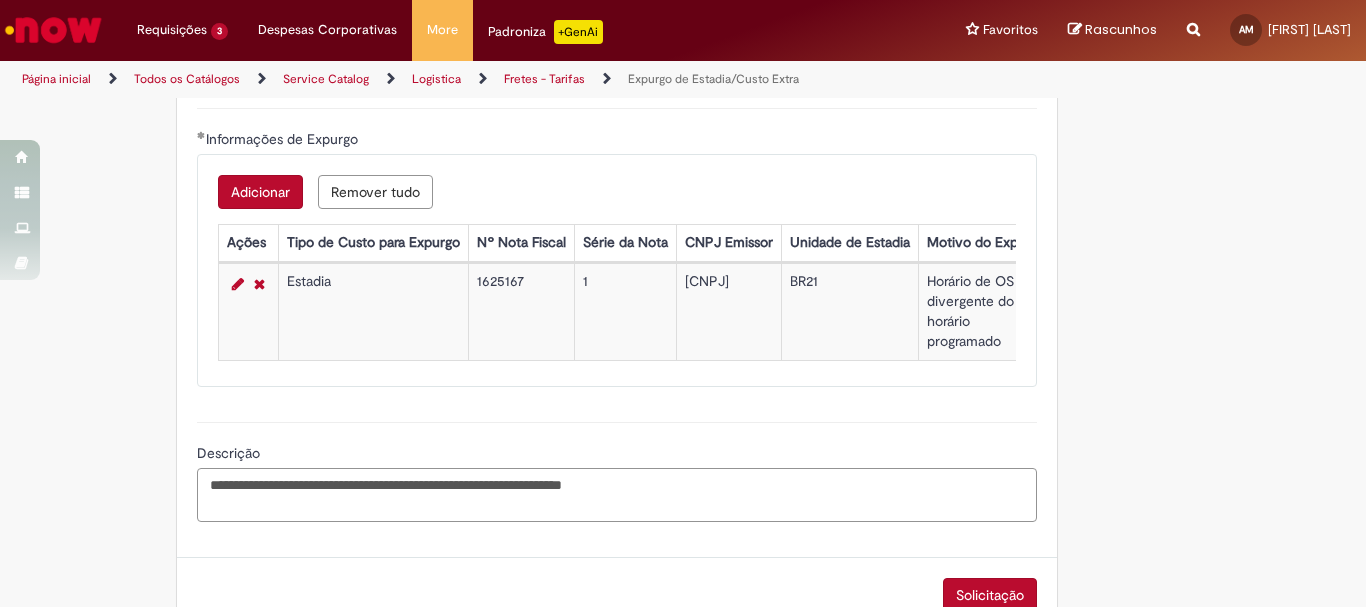 paste on "*******" 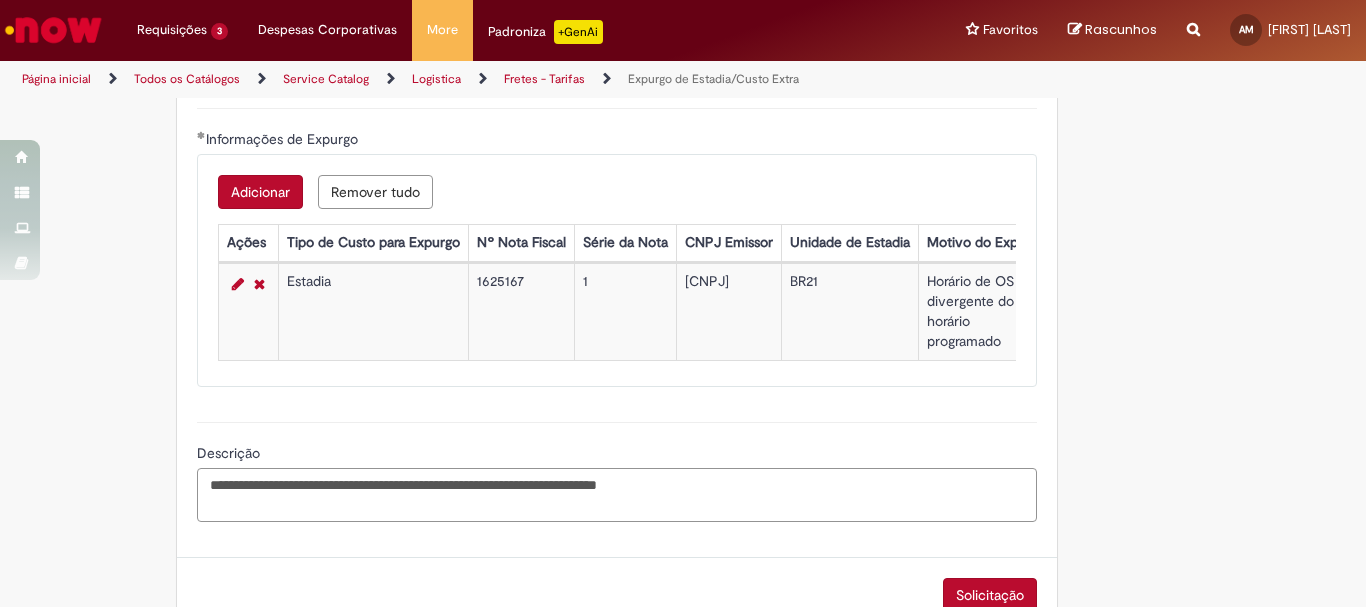 paste on "******" 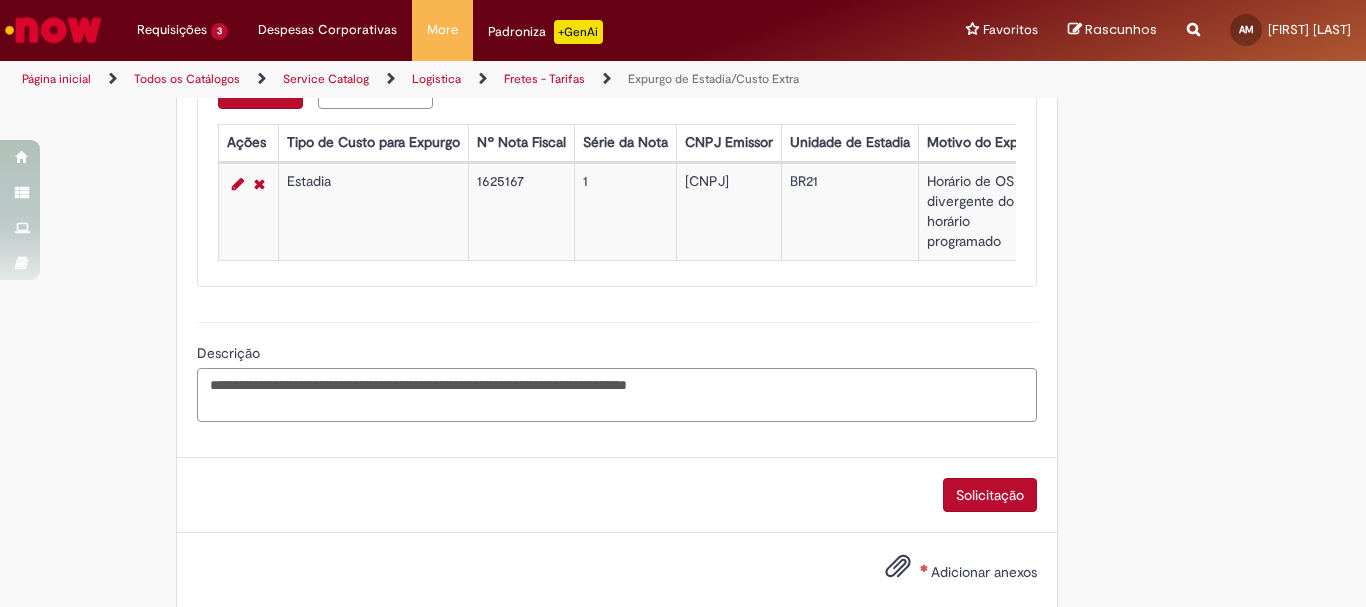 scroll, scrollTop: 850, scrollLeft: 0, axis: vertical 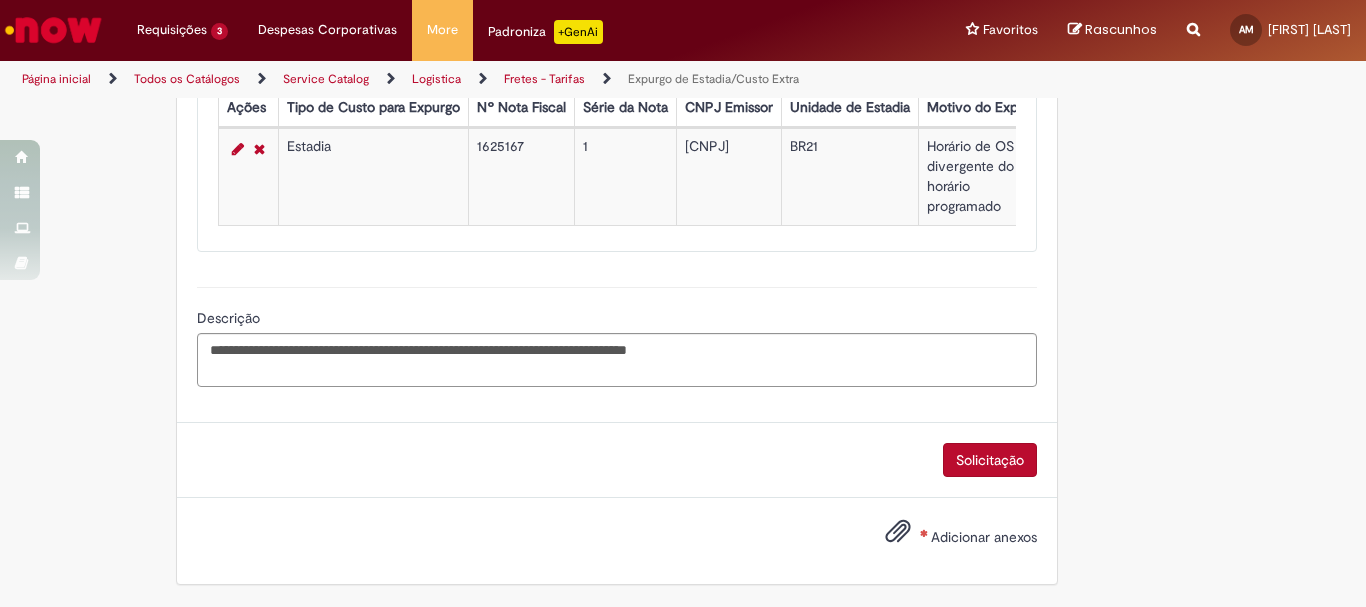 click on "Adicionar anexos" at bounding box center [984, 537] 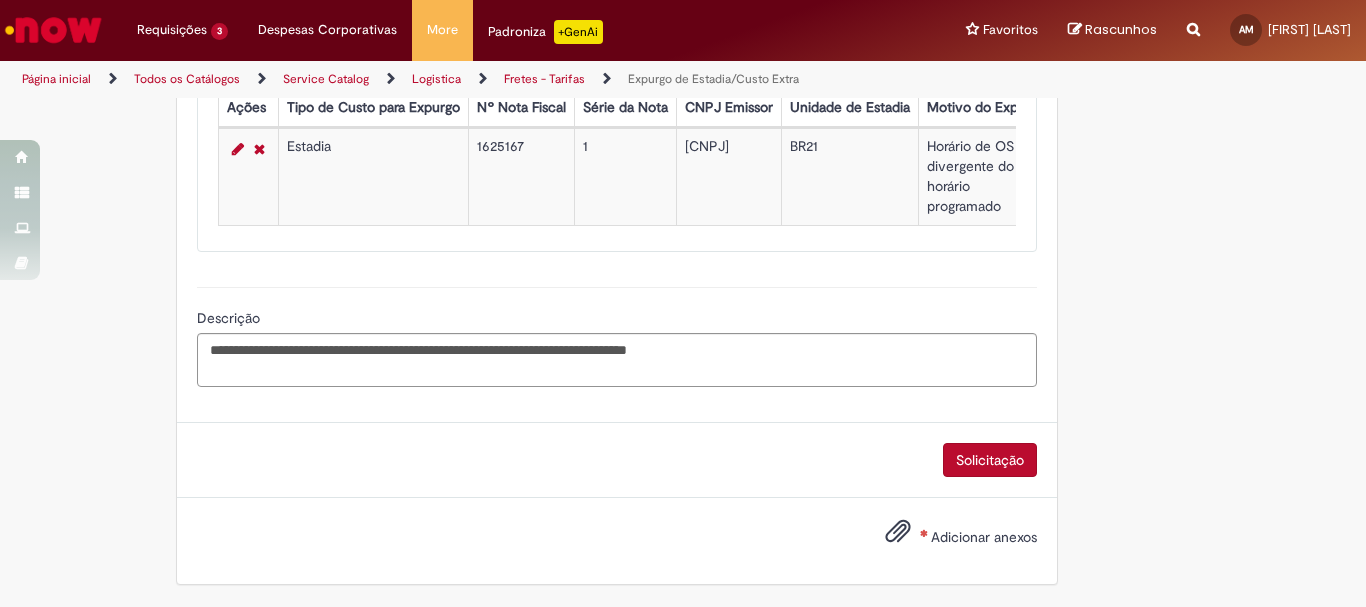 click on "Adicionar anexos" at bounding box center [984, 537] 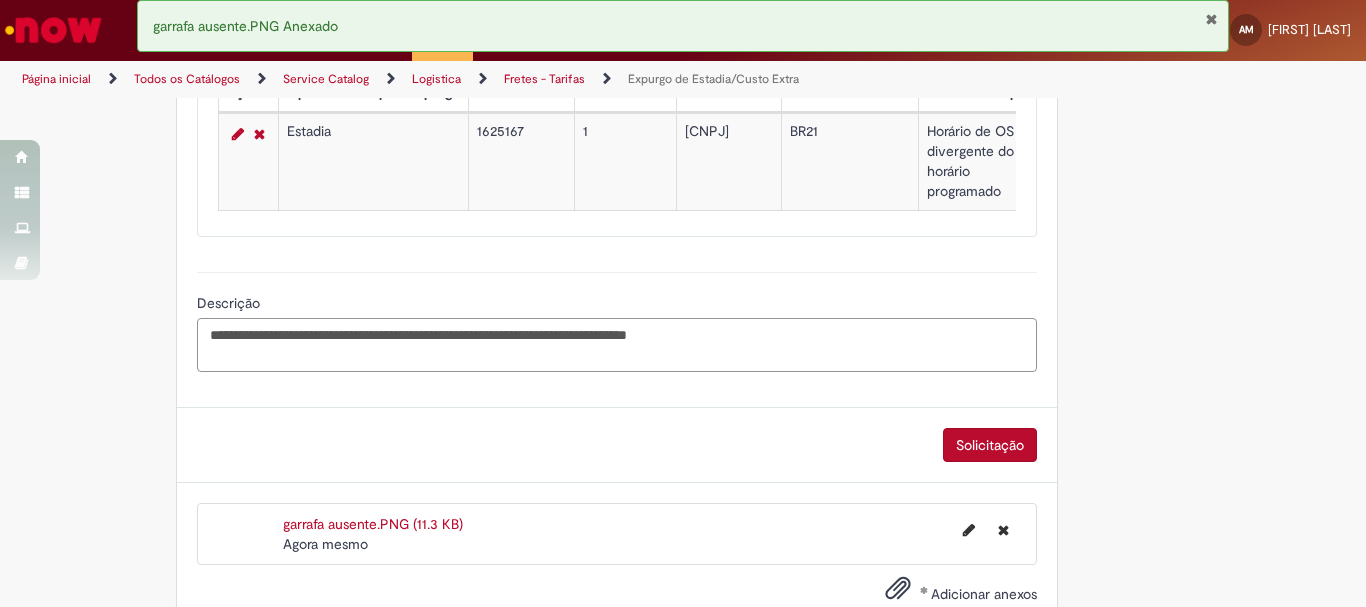 click on "**********" at bounding box center [617, 345] 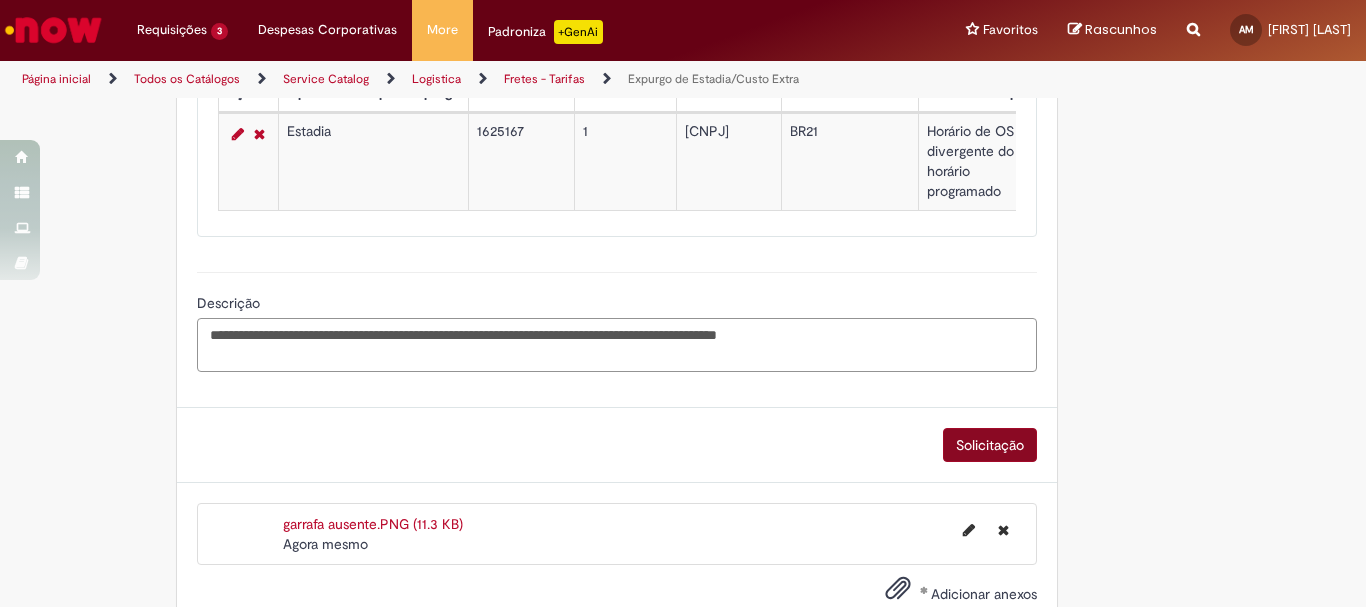 type on "**********" 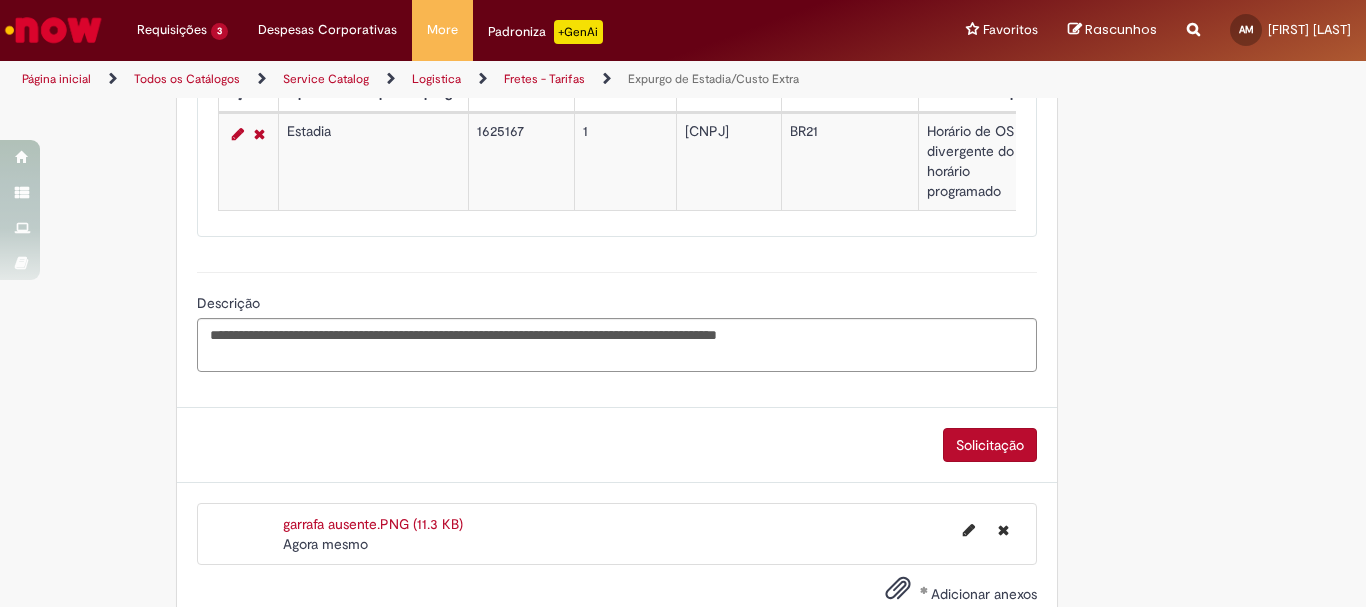 click on "Solicitação" at bounding box center [990, 445] 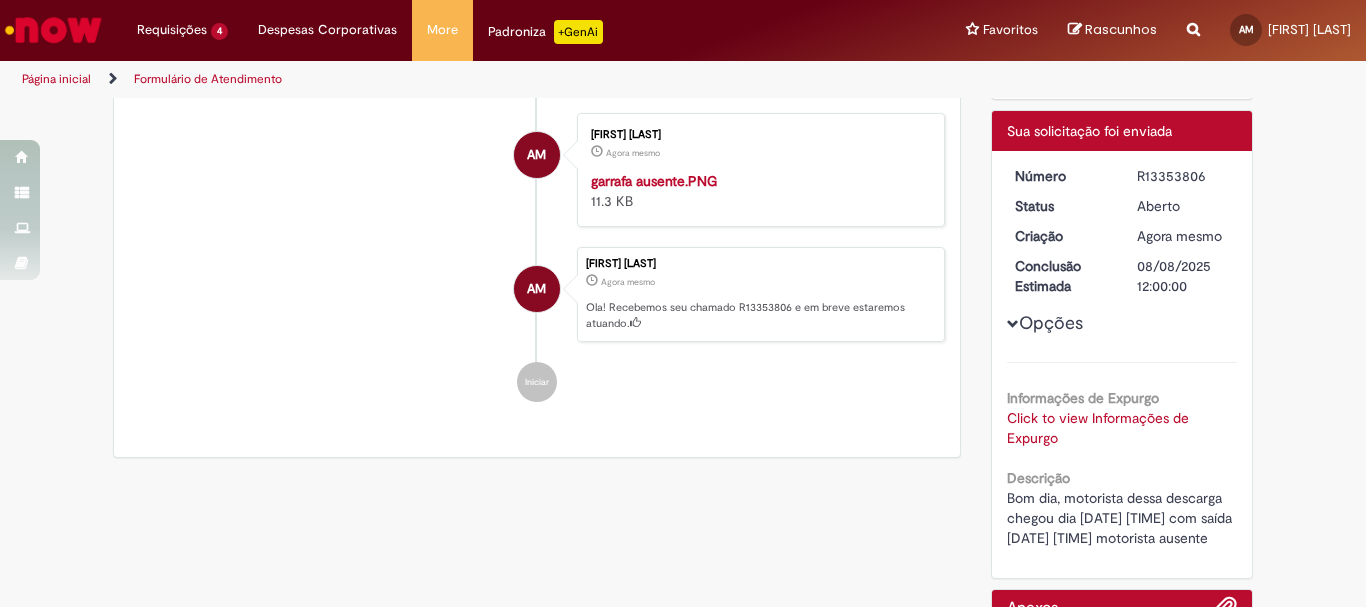 scroll, scrollTop: 0, scrollLeft: 0, axis: both 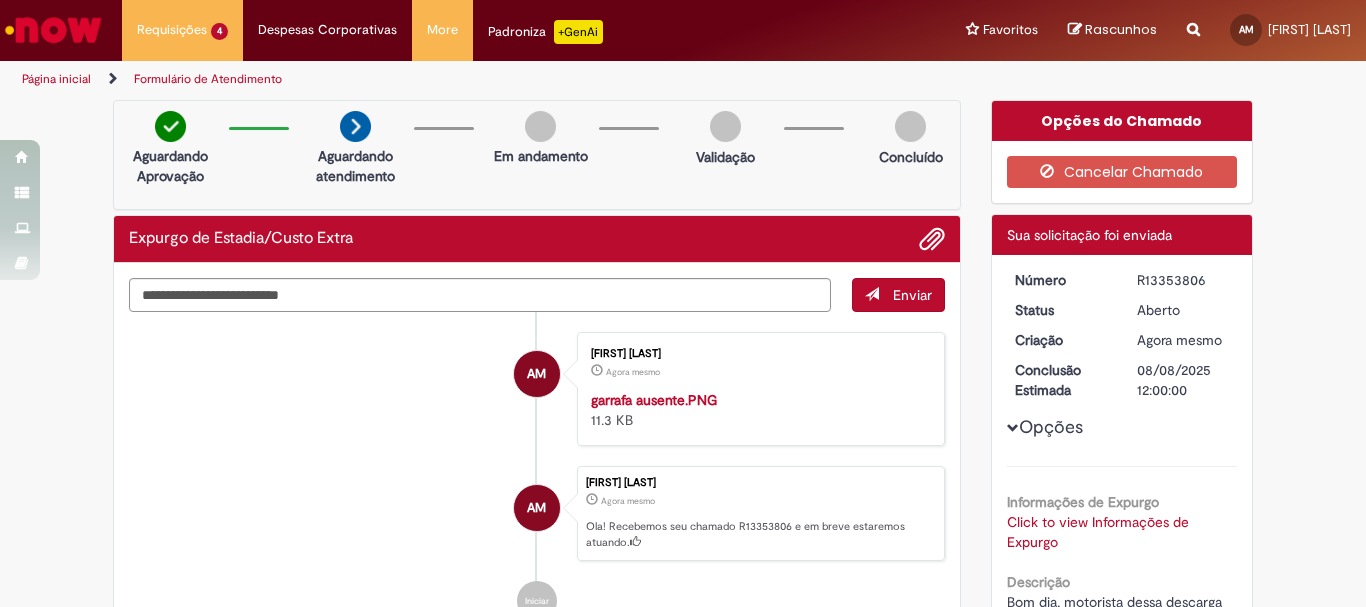 copy on "R13353806" 